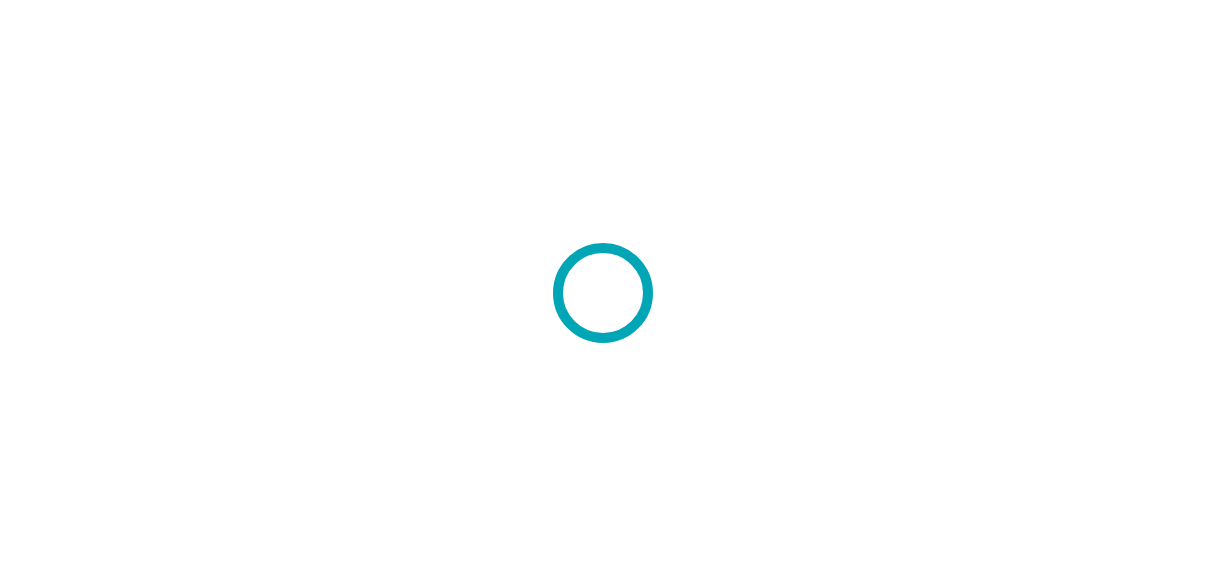 scroll, scrollTop: 0, scrollLeft: 0, axis: both 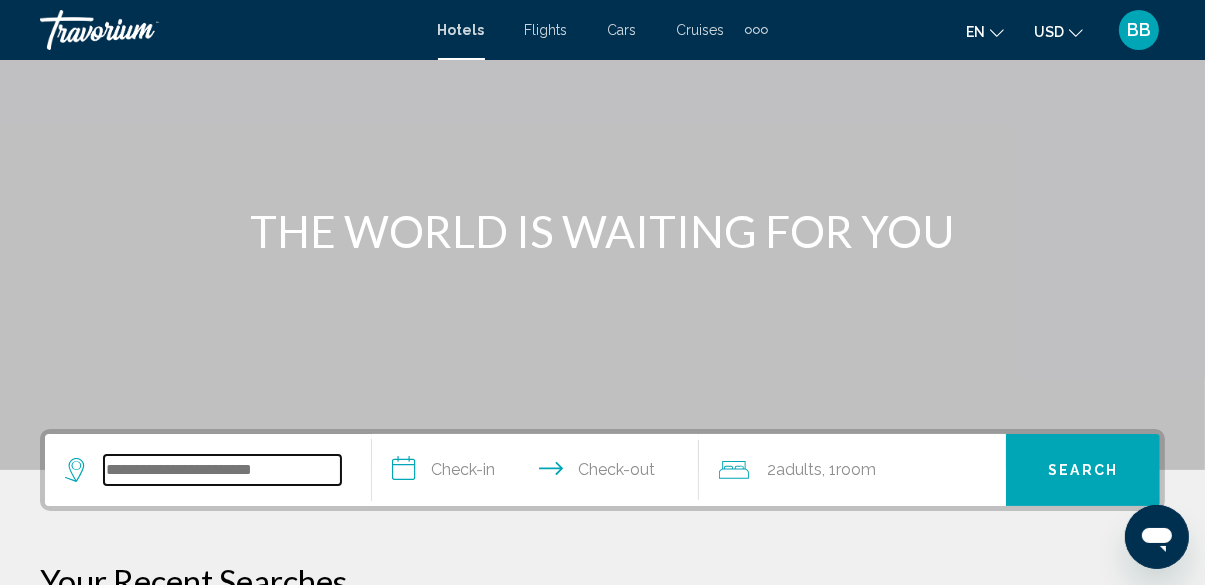 click at bounding box center [222, 470] 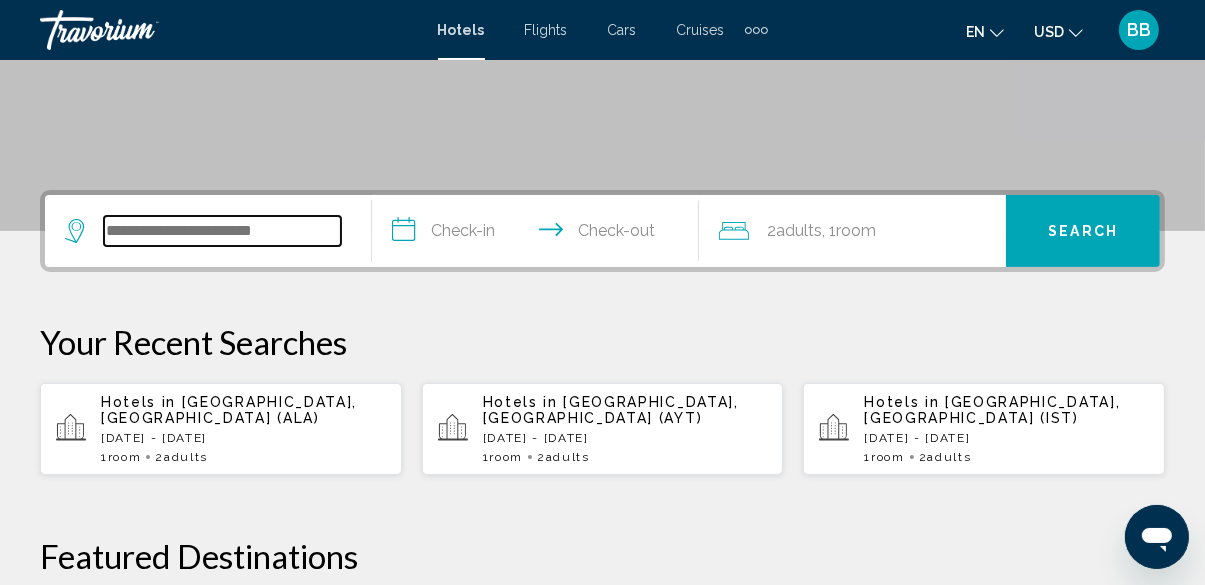 scroll, scrollTop: 493, scrollLeft: 0, axis: vertical 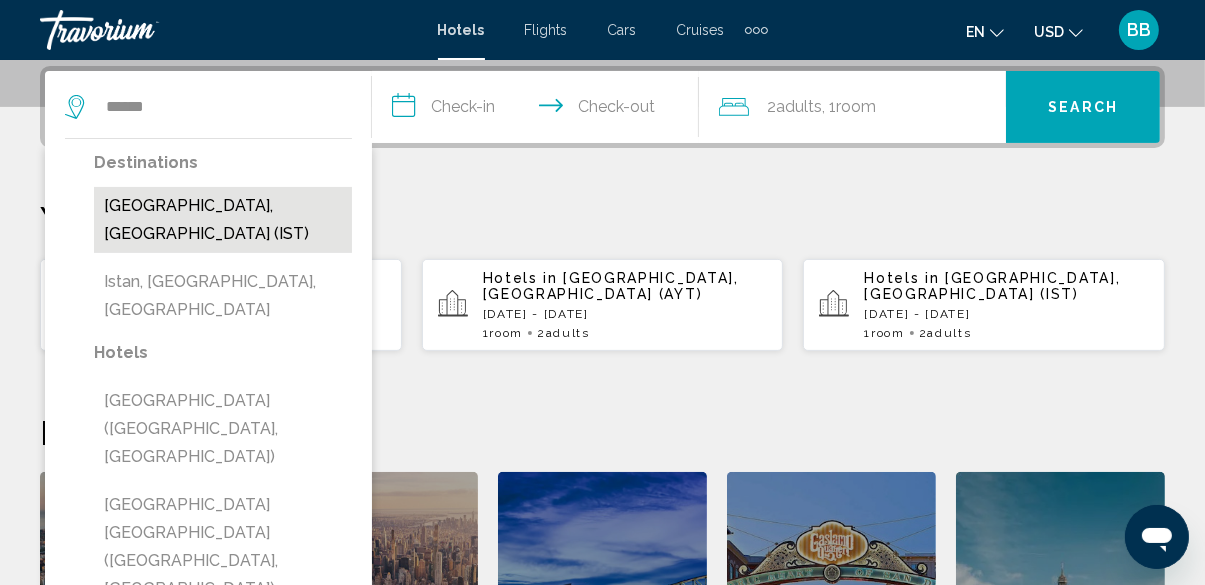 click on "[GEOGRAPHIC_DATA], [GEOGRAPHIC_DATA] (IST)" at bounding box center [223, 220] 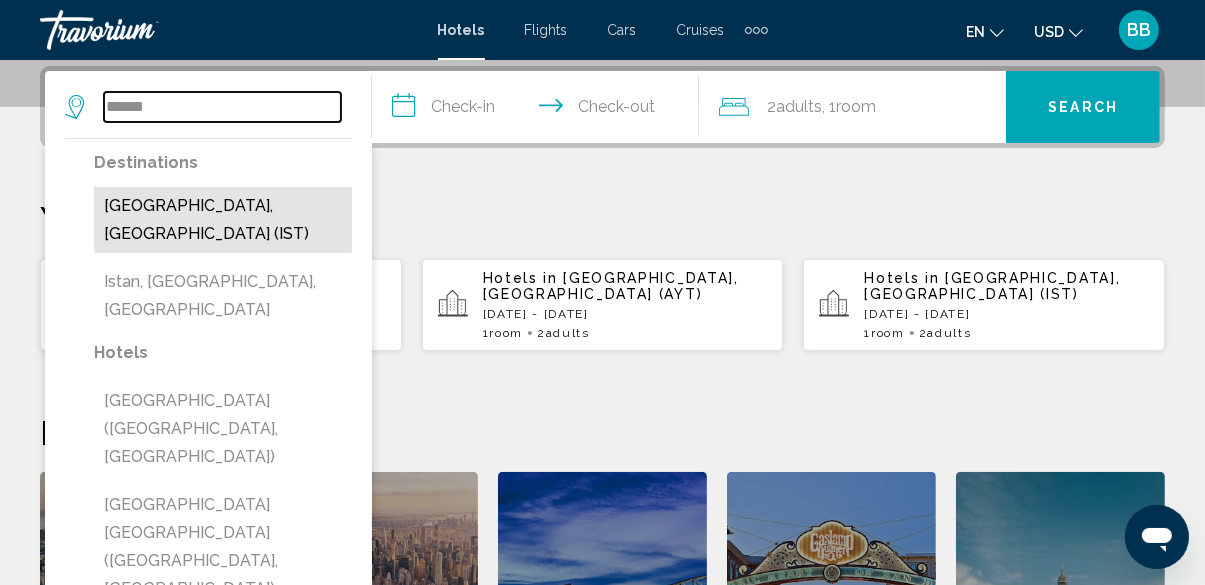type on "**********" 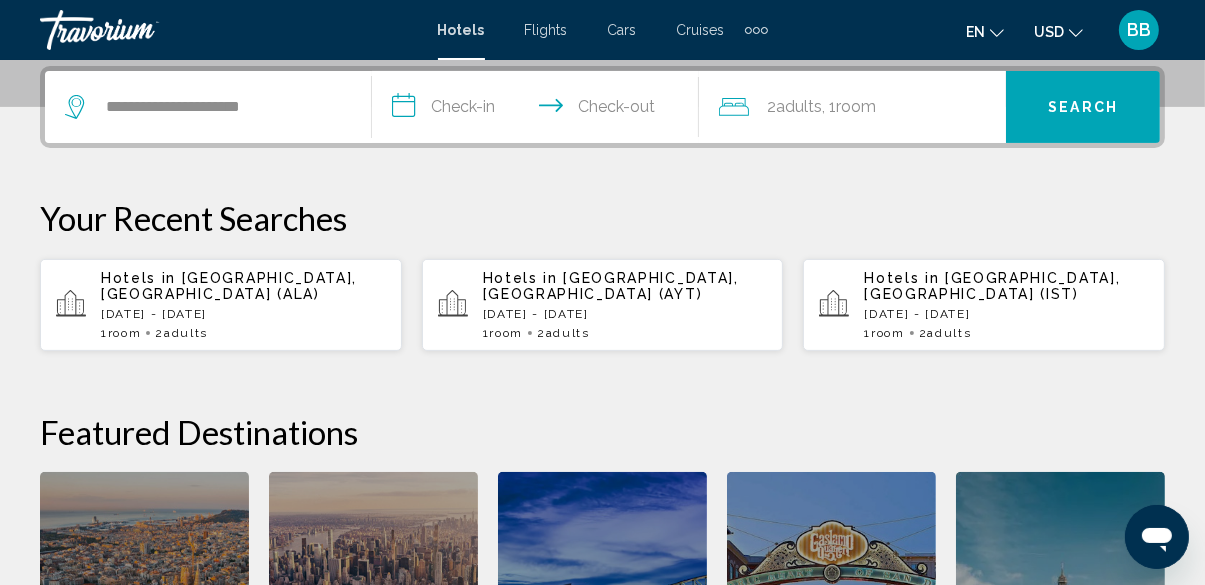 click on "**********" at bounding box center [539, 110] 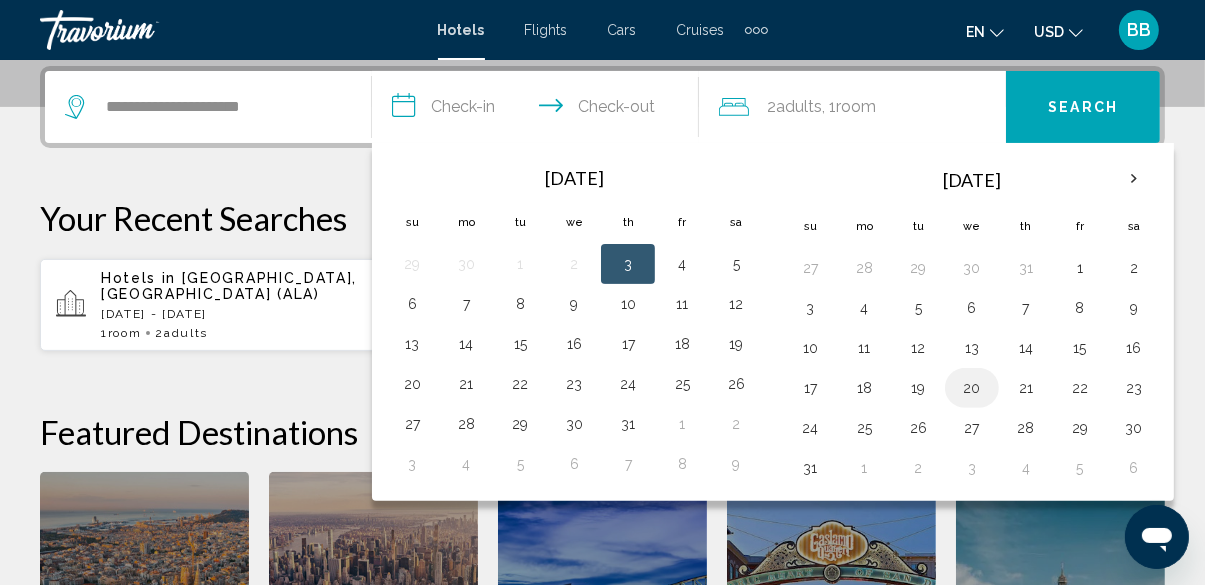 click on "20" at bounding box center [972, 388] 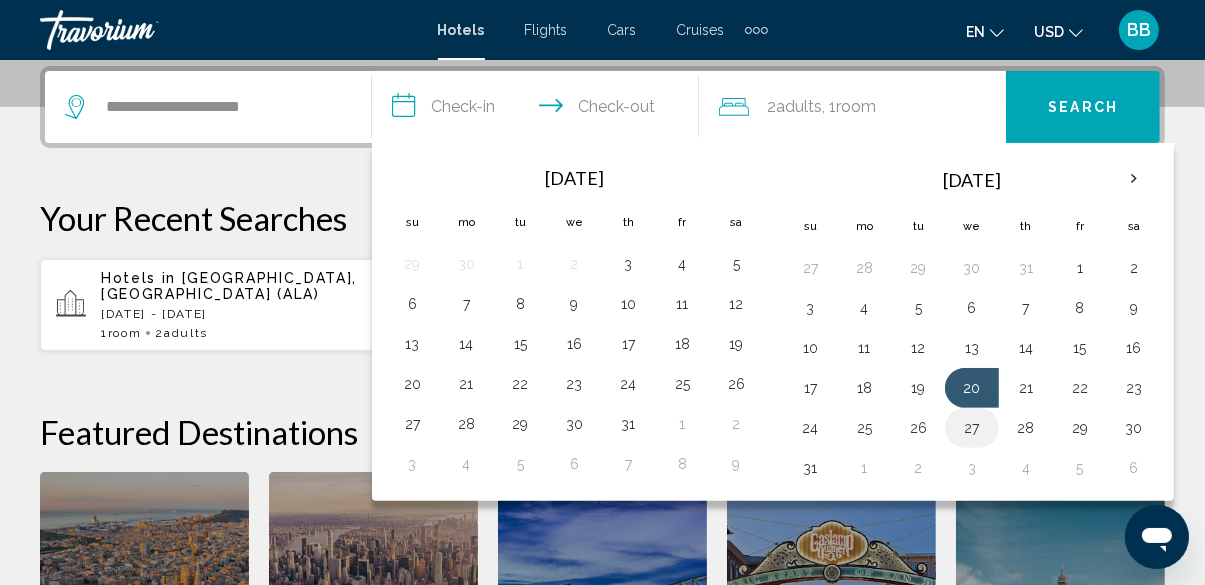 click on "27" at bounding box center [972, 428] 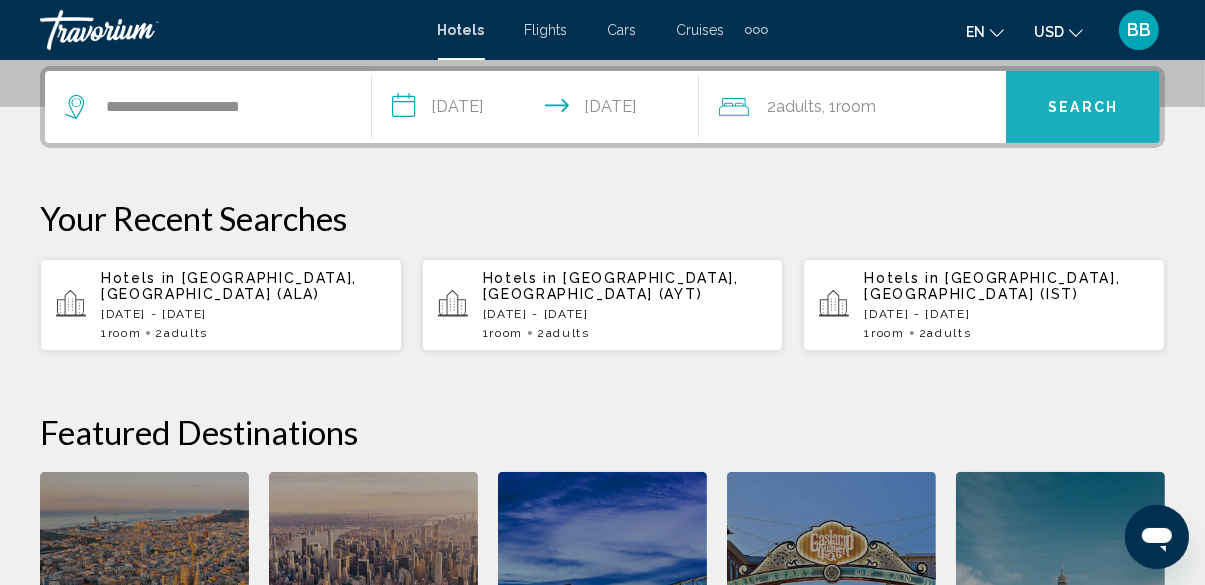 click on "Search" at bounding box center (1083, 107) 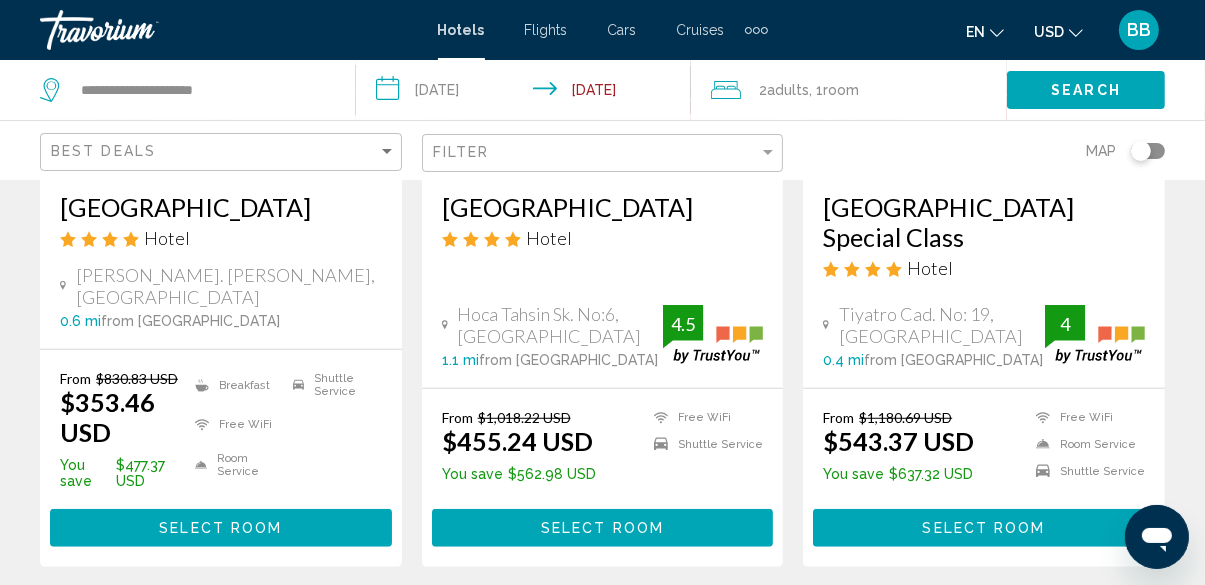 scroll, scrollTop: 1229, scrollLeft: 0, axis: vertical 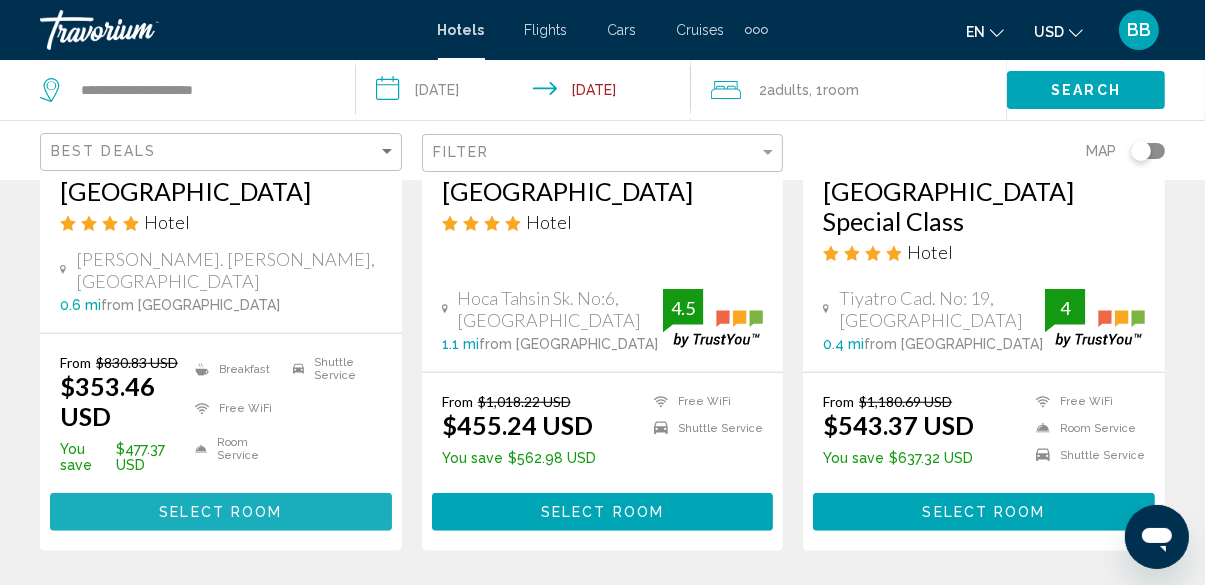 click on "Select Room" at bounding box center [220, 513] 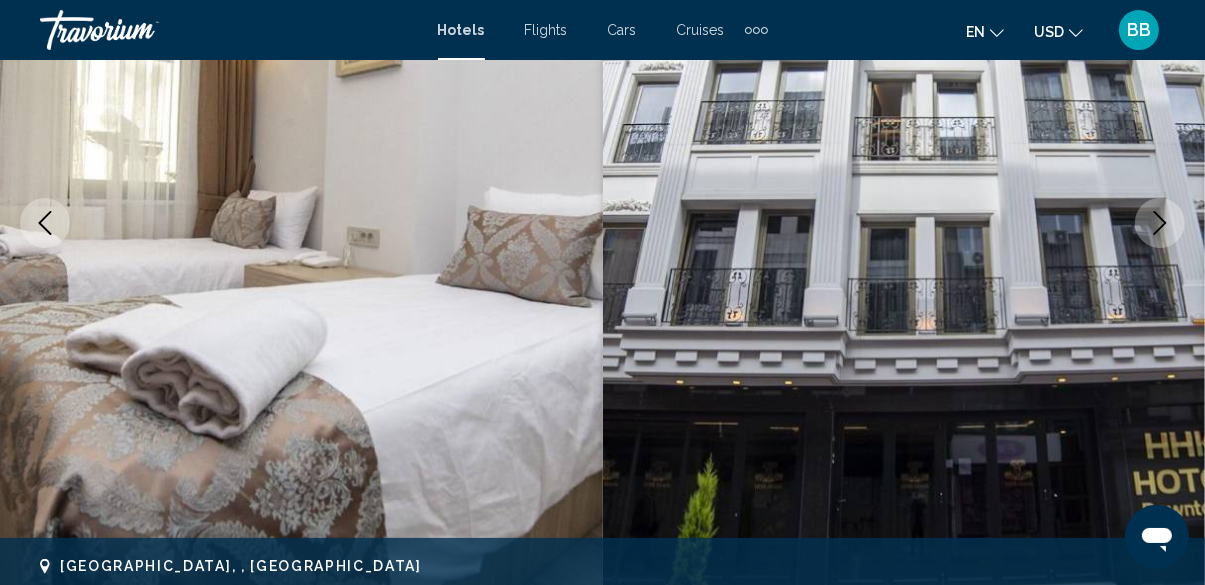 scroll, scrollTop: 349, scrollLeft: 0, axis: vertical 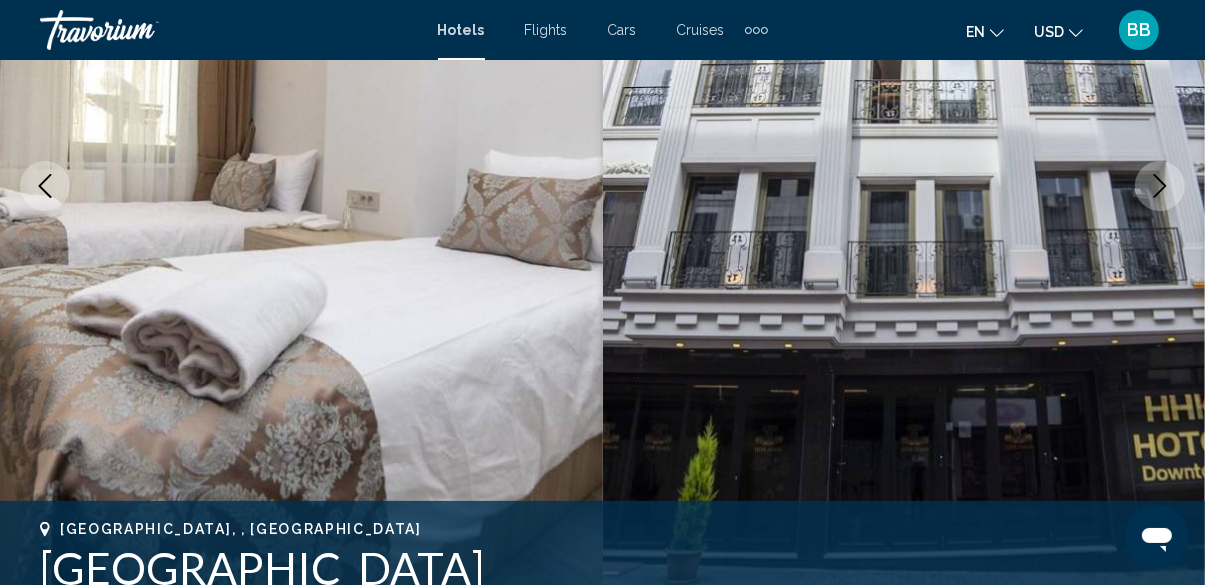 click 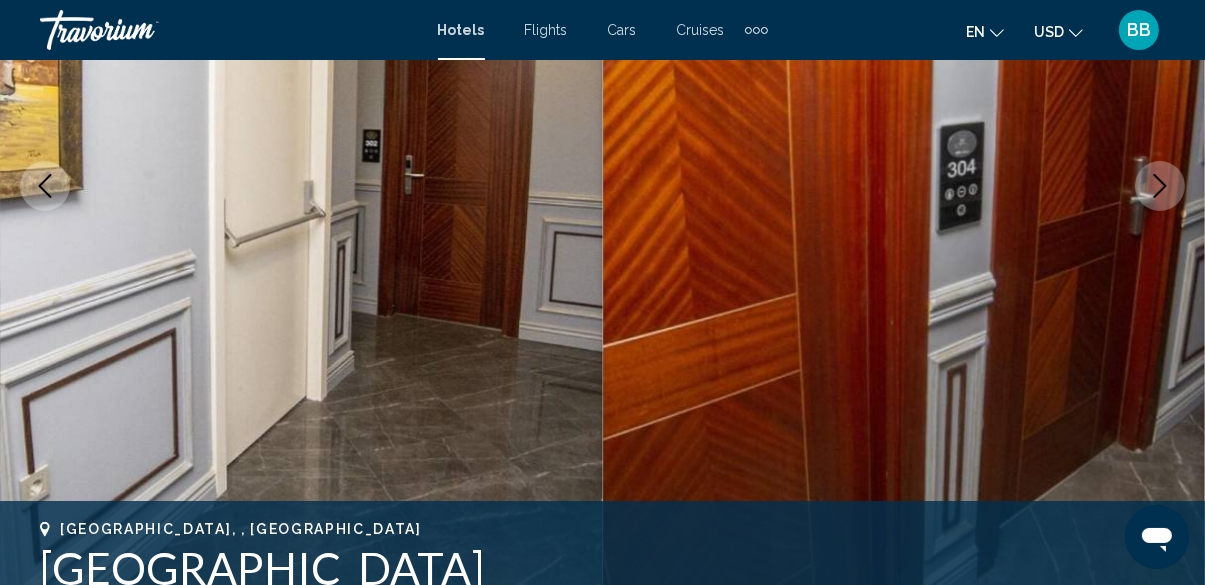 click at bounding box center [1160, 186] 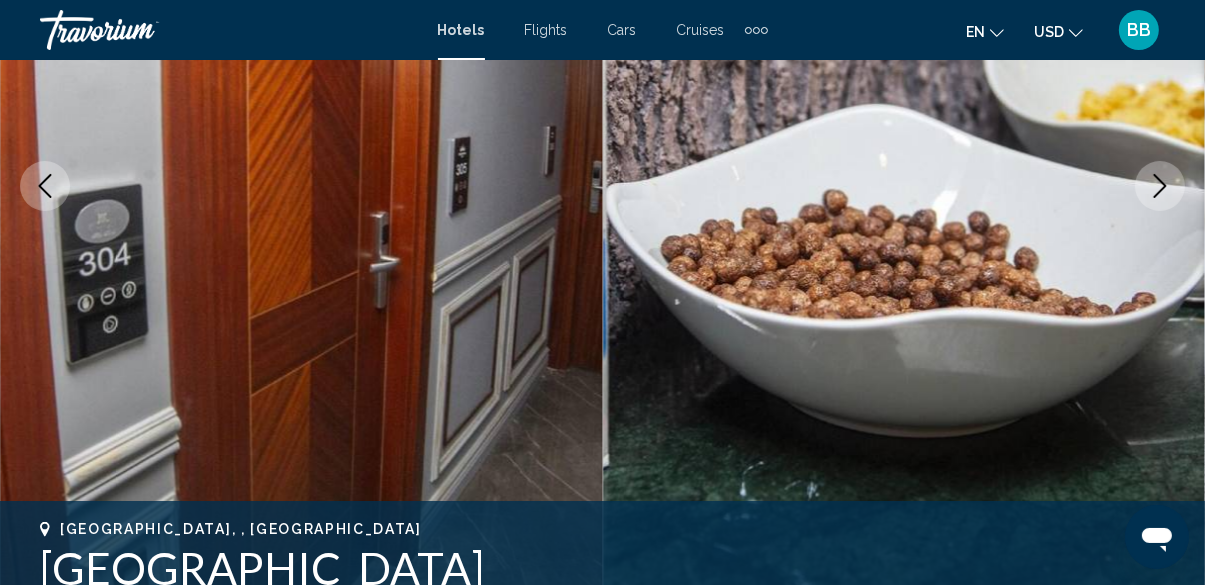 click 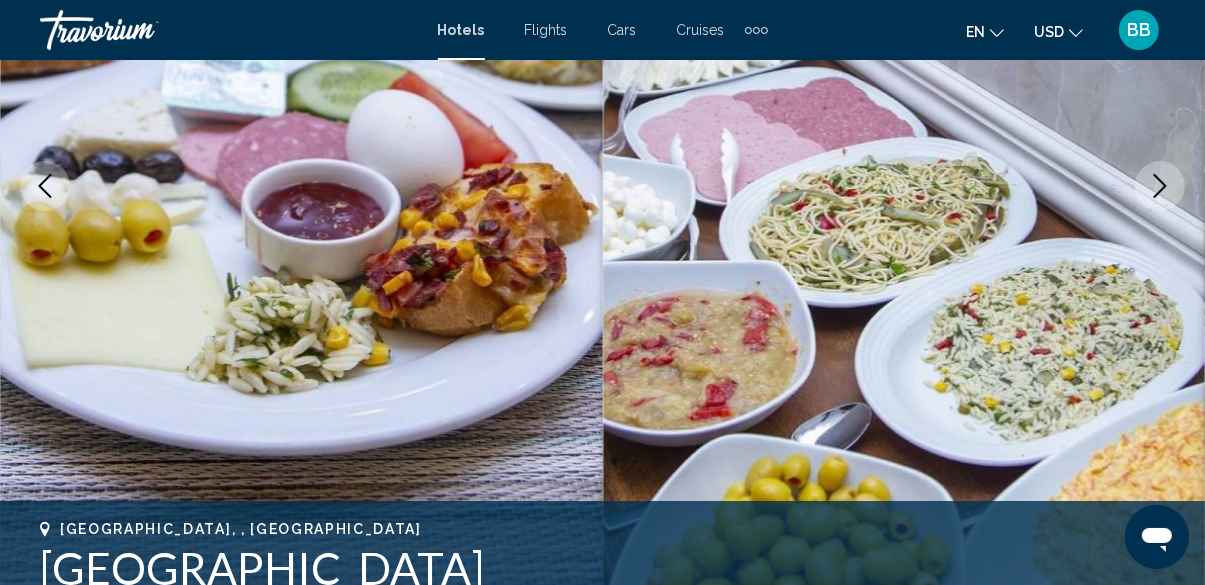 click at bounding box center [1160, 186] 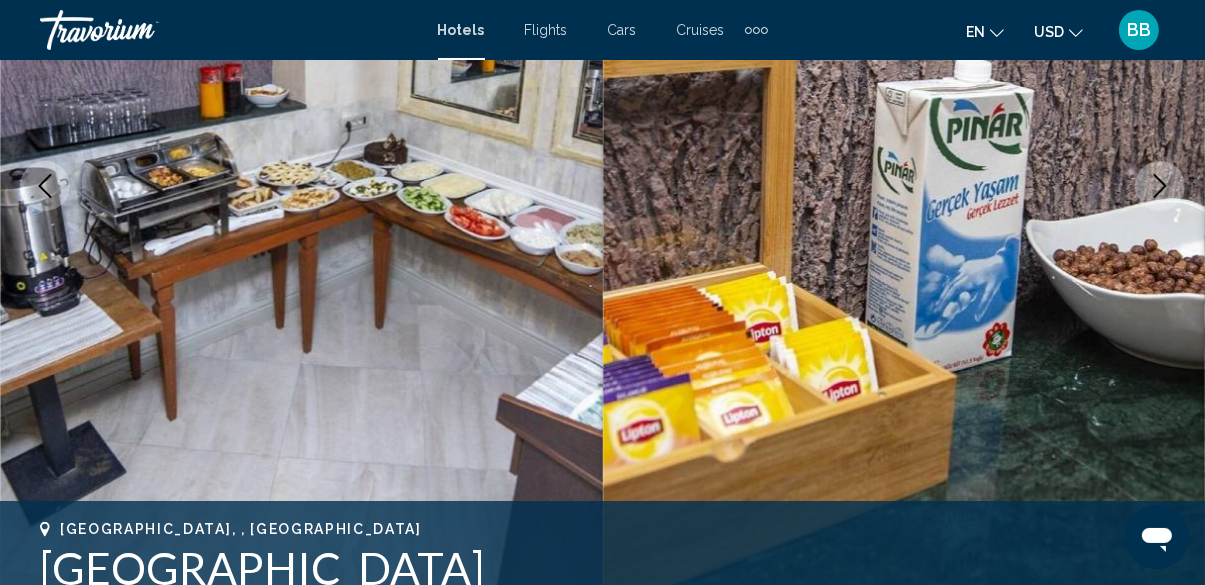 click at bounding box center [1160, 186] 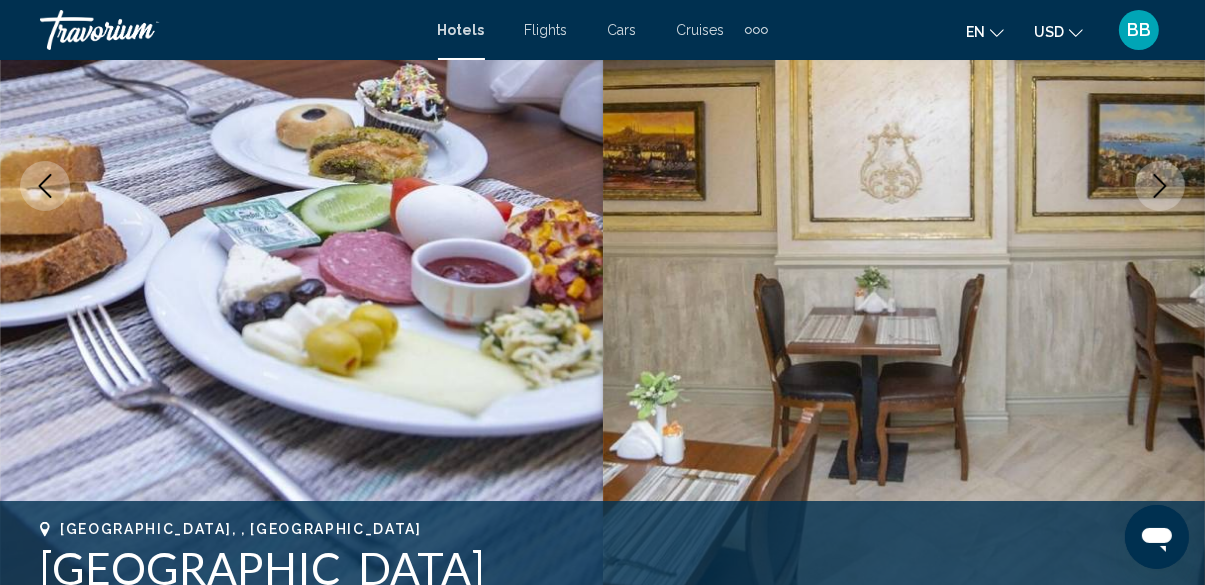 click at bounding box center (904, 186) 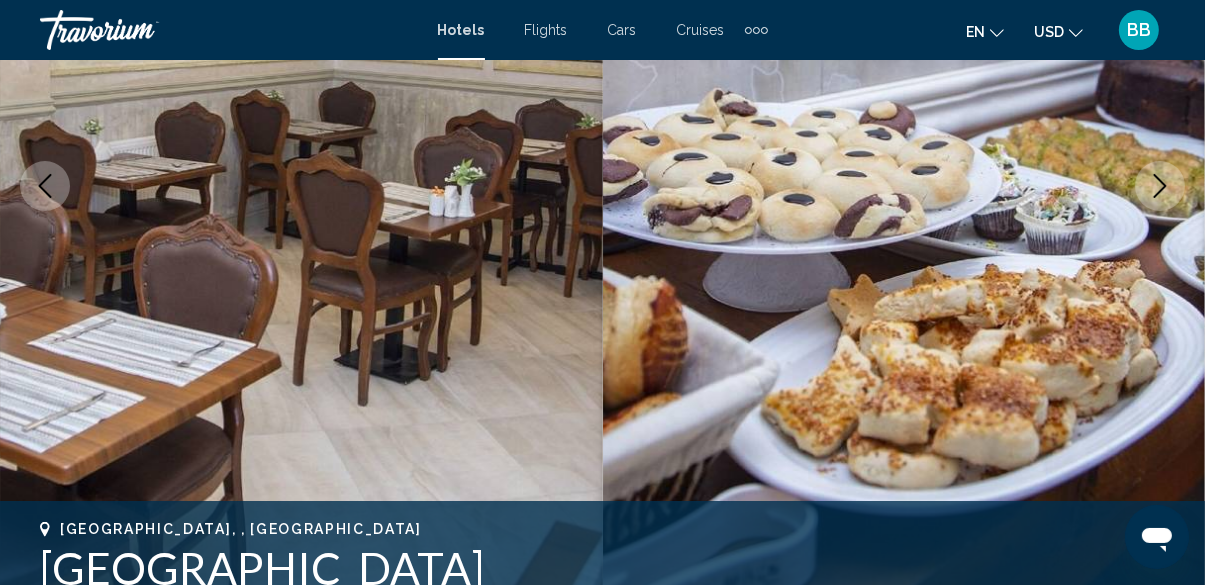 click at bounding box center [1160, 186] 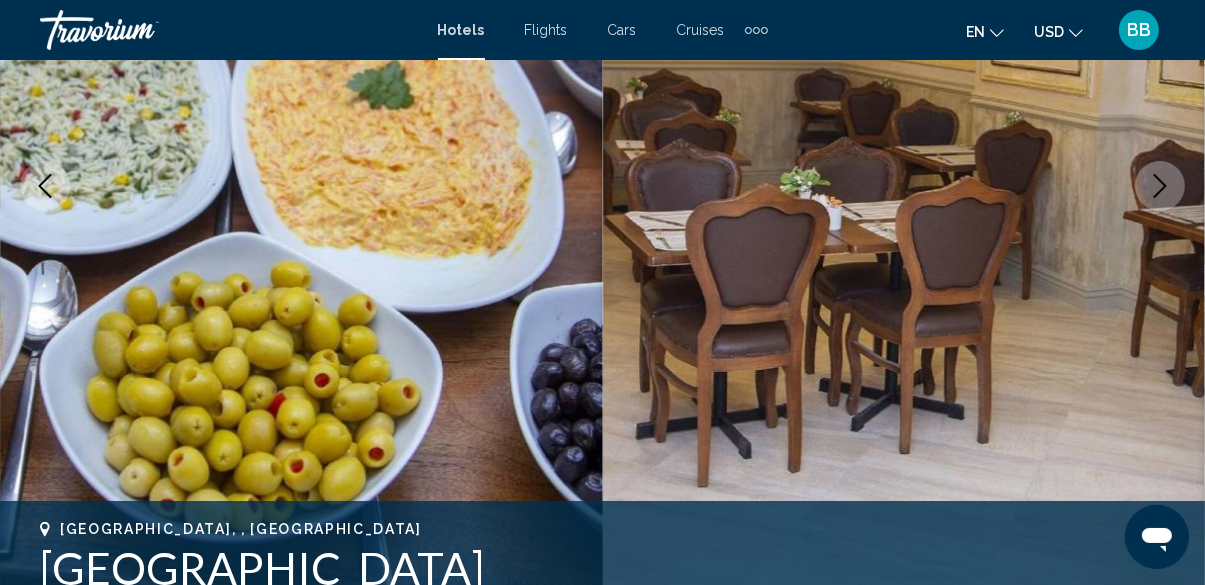 click at bounding box center [1160, 186] 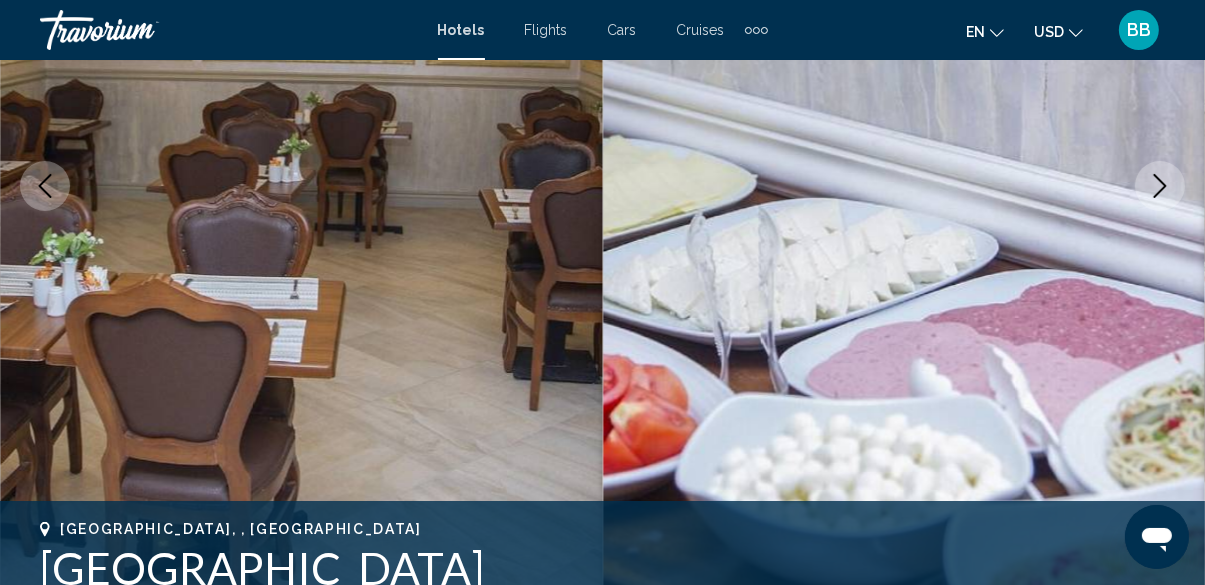 click at bounding box center (1160, 186) 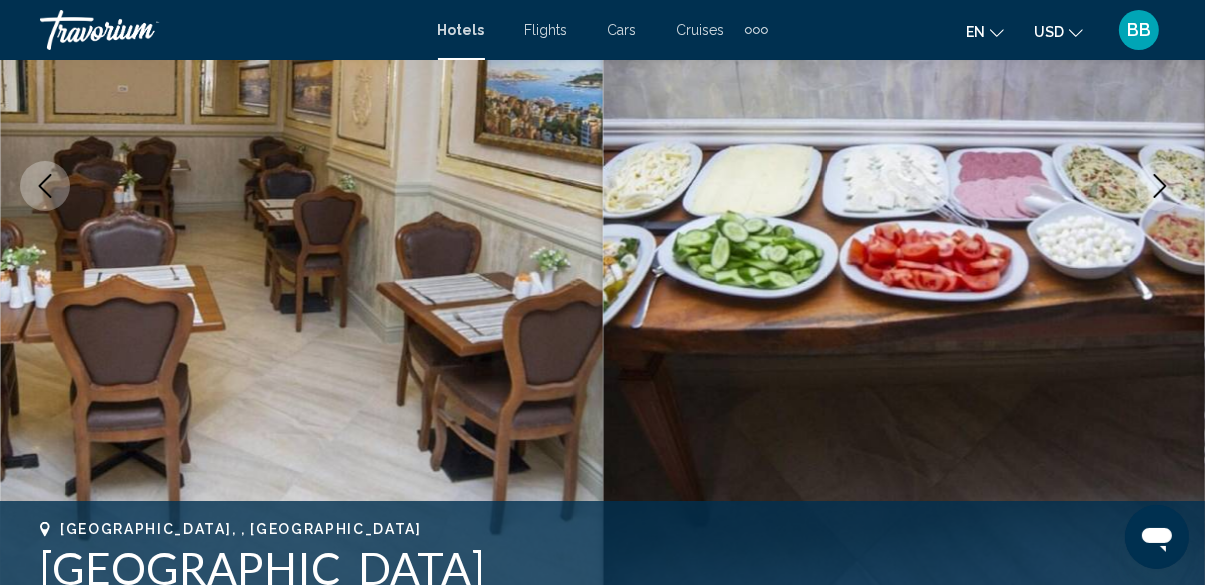 click at bounding box center (1160, 186) 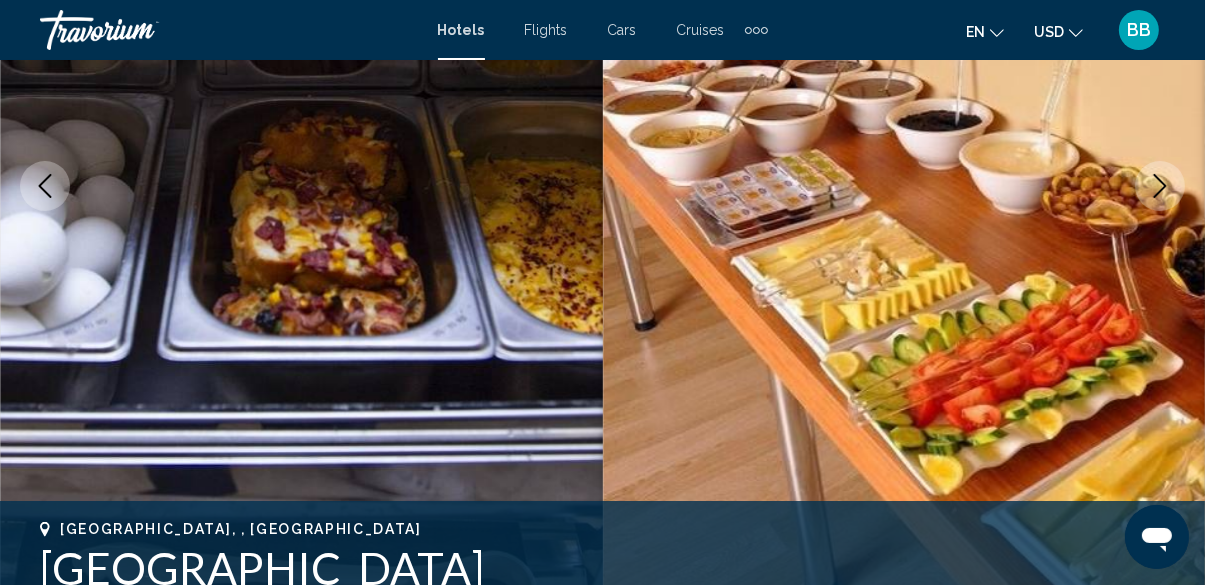 click 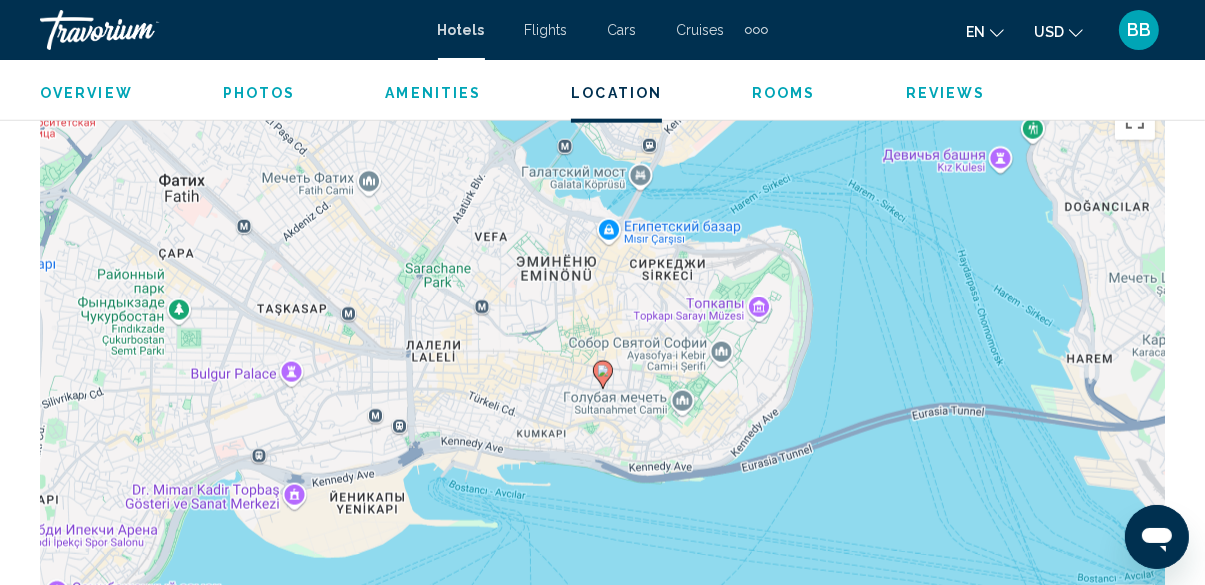 scroll, scrollTop: 2274, scrollLeft: 0, axis: vertical 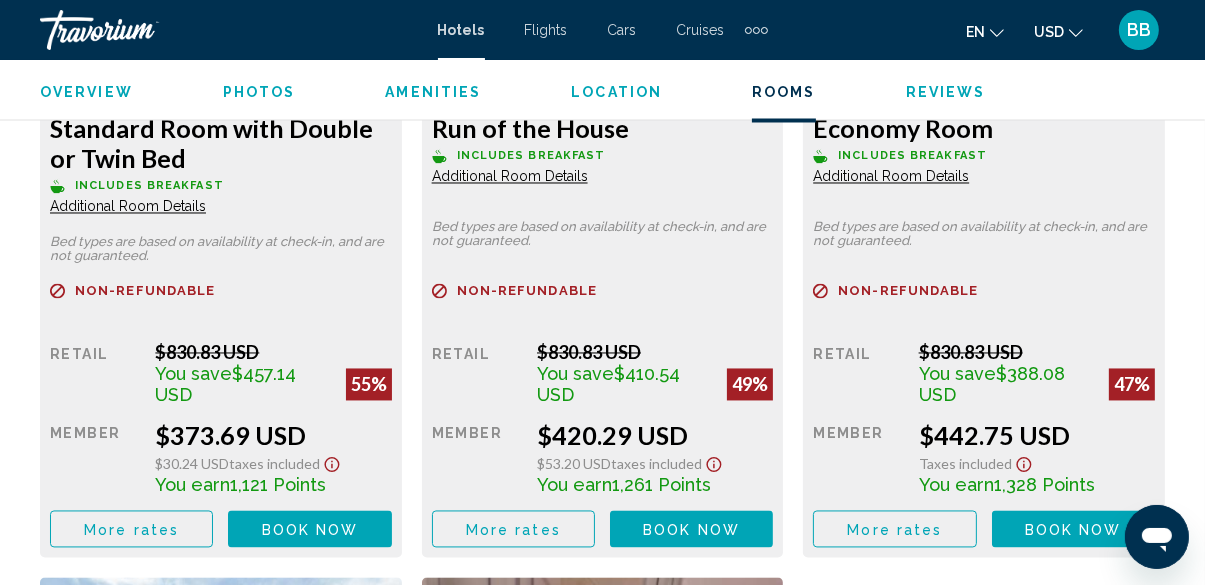 click on "Book now No longer available" at bounding box center (309, 529) 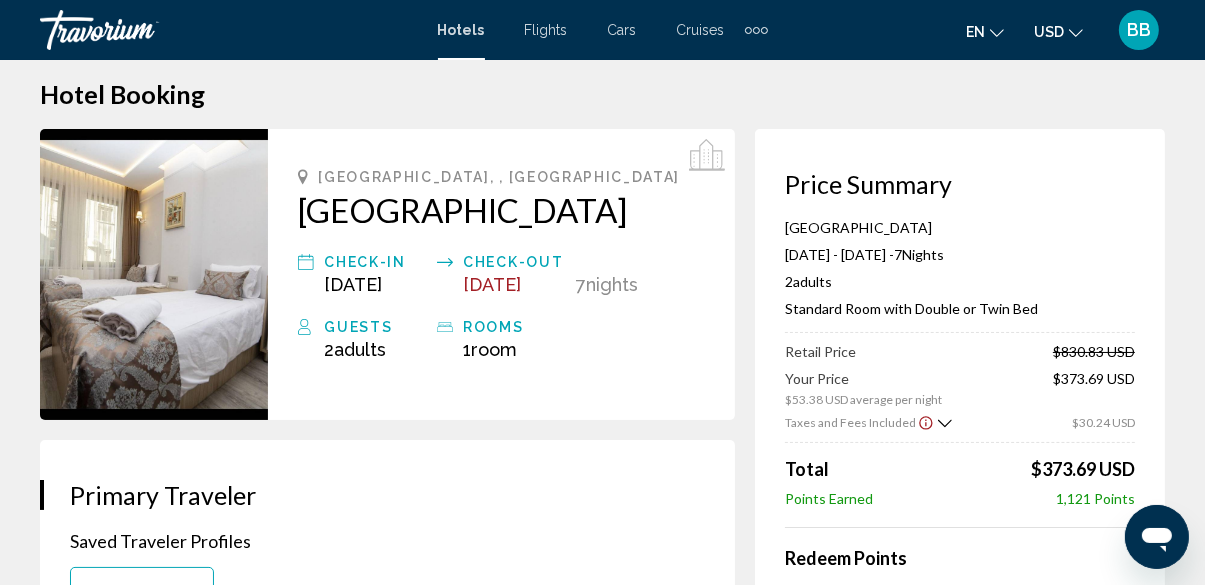 scroll, scrollTop: 0, scrollLeft: 0, axis: both 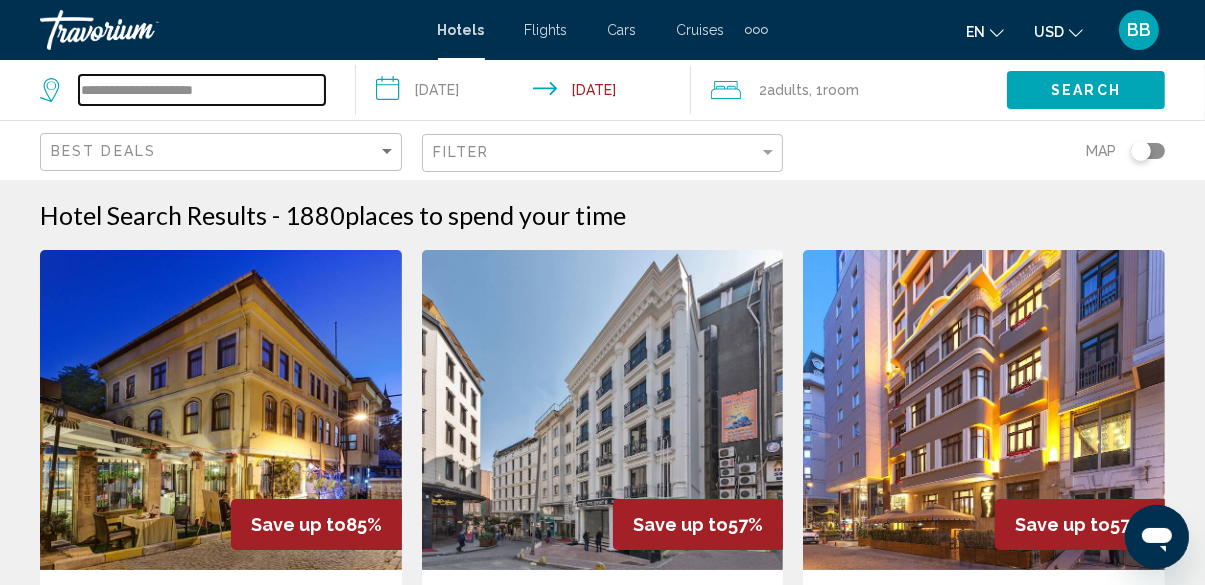 click on "**********" at bounding box center [202, 90] 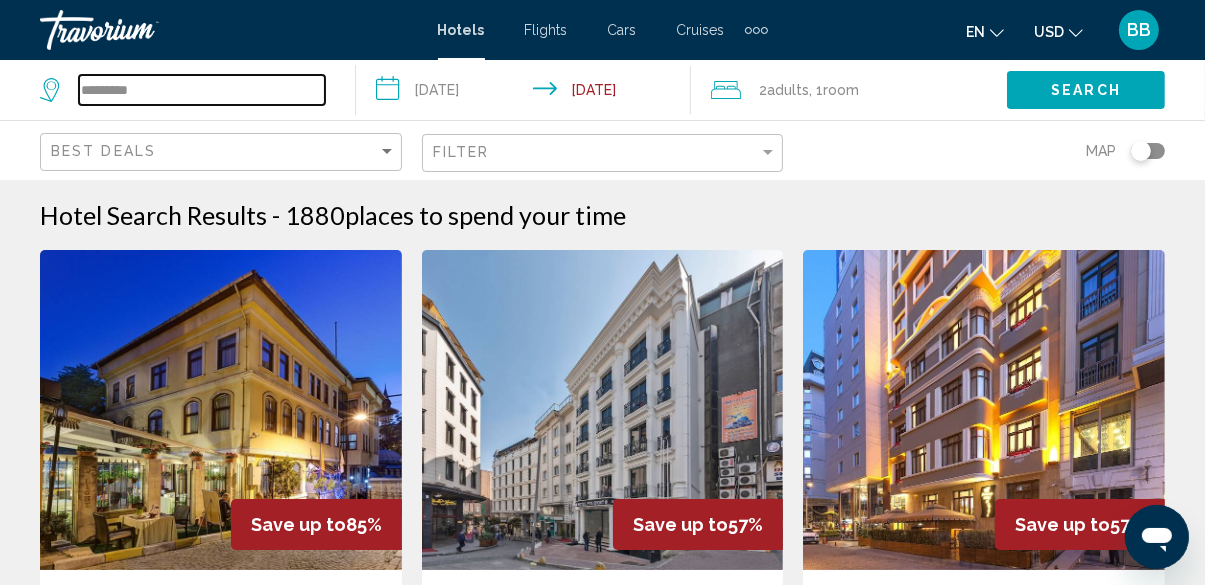 type on "********" 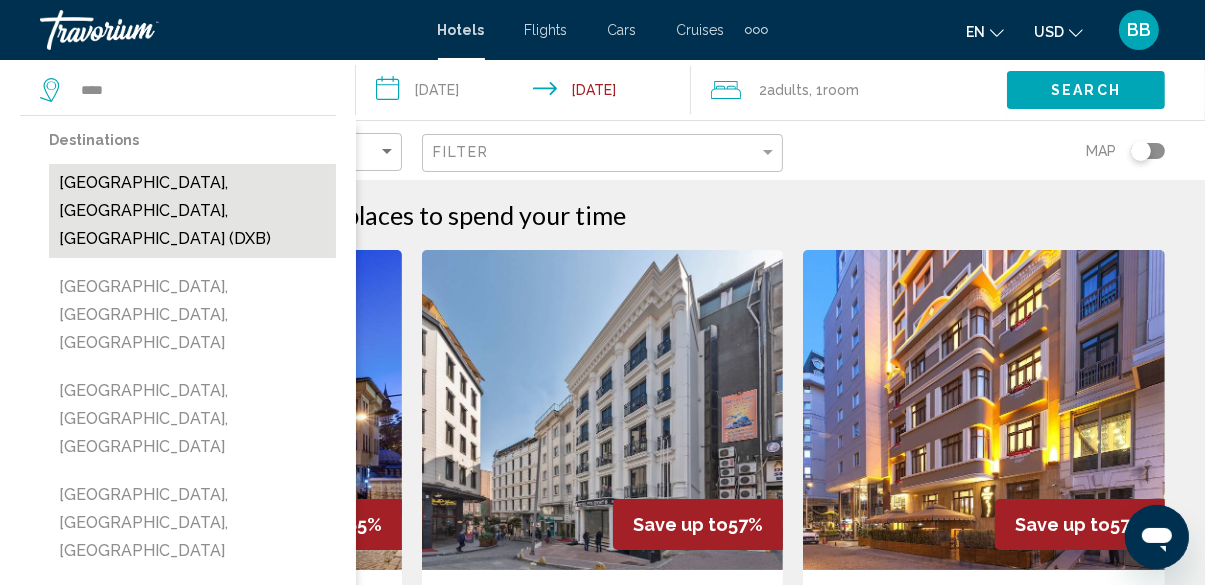 click on "[GEOGRAPHIC_DATA], [GEOGRAPHIC_DATA], [GEOGRAPHIC_DATA] (DXB)" at bounding box center (192, 211) 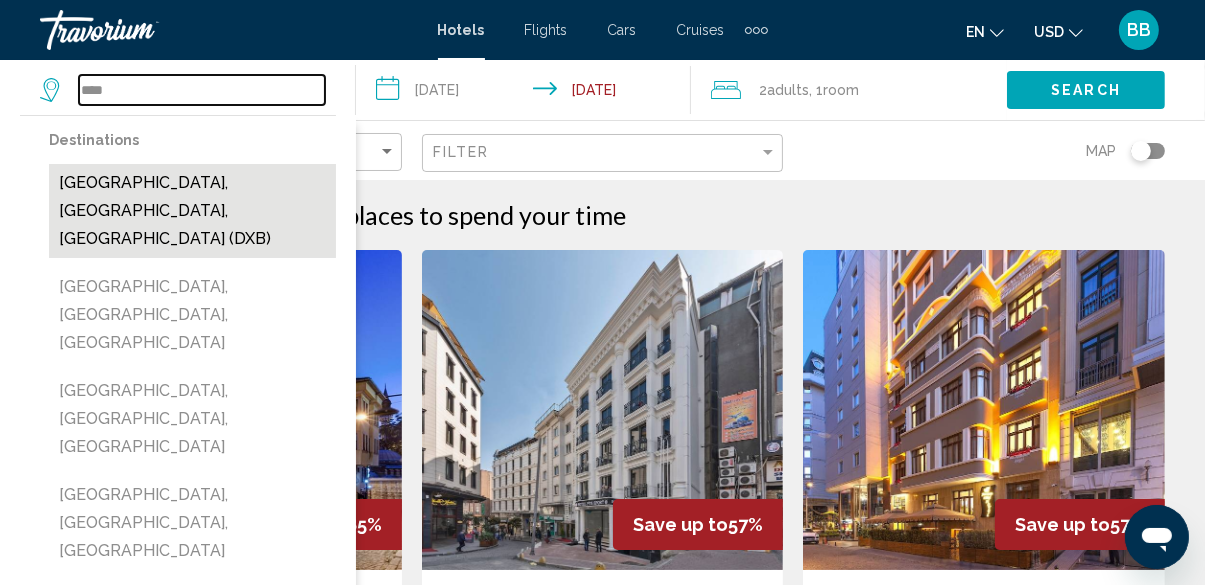 type on "**********" 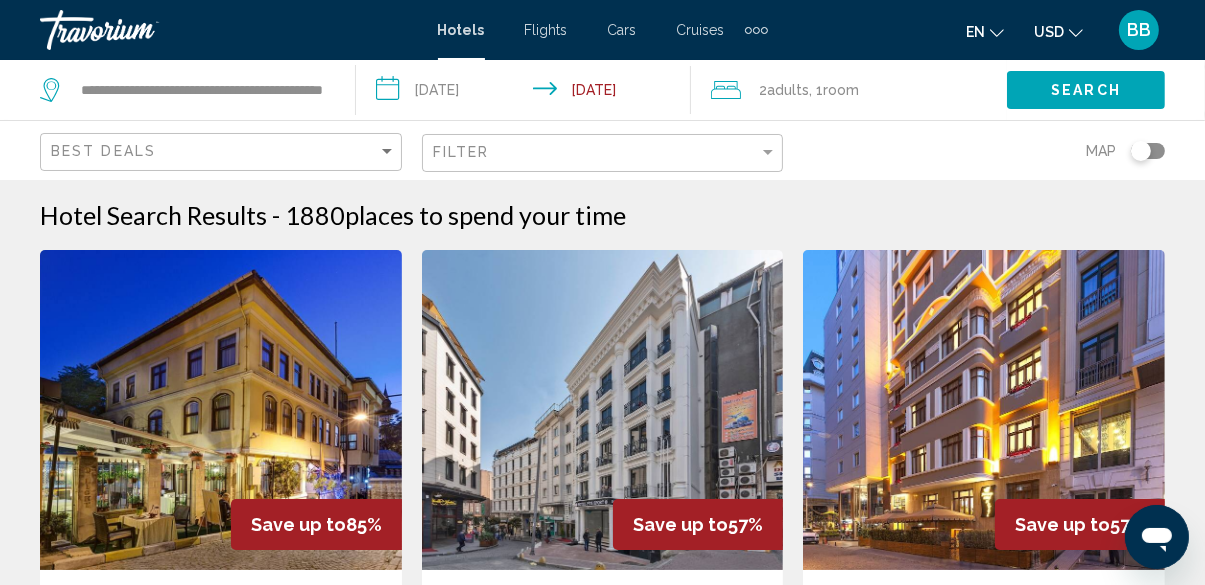 click on "**********" at bounding box center [528, 93] 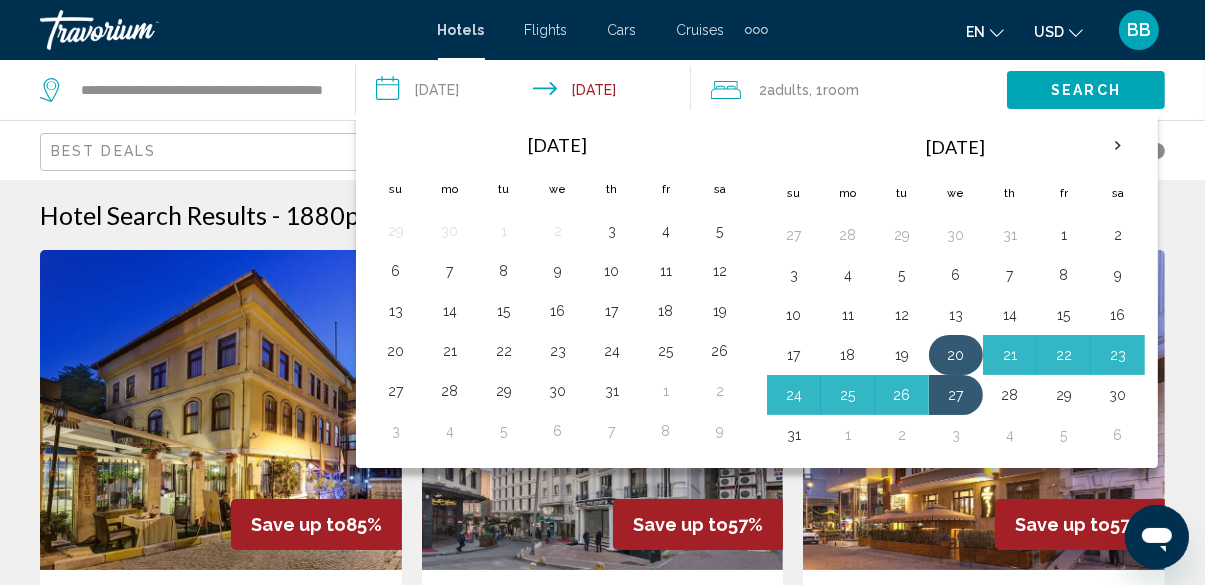 click on "20" at bounding box center (956, 355) 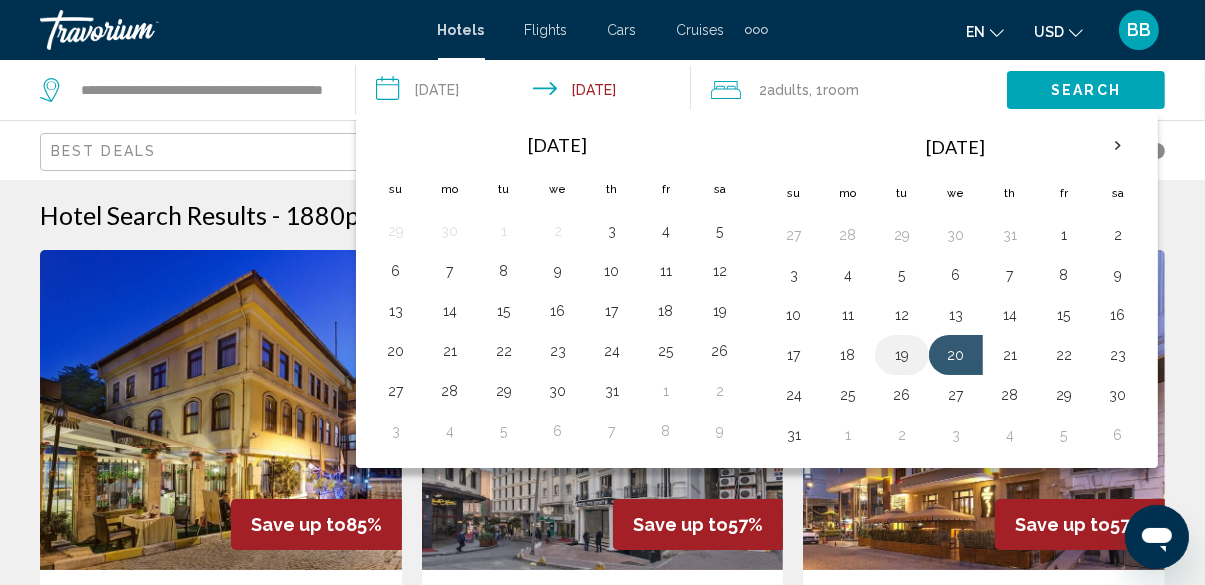 click on "19" at bounding box center [902, 355] 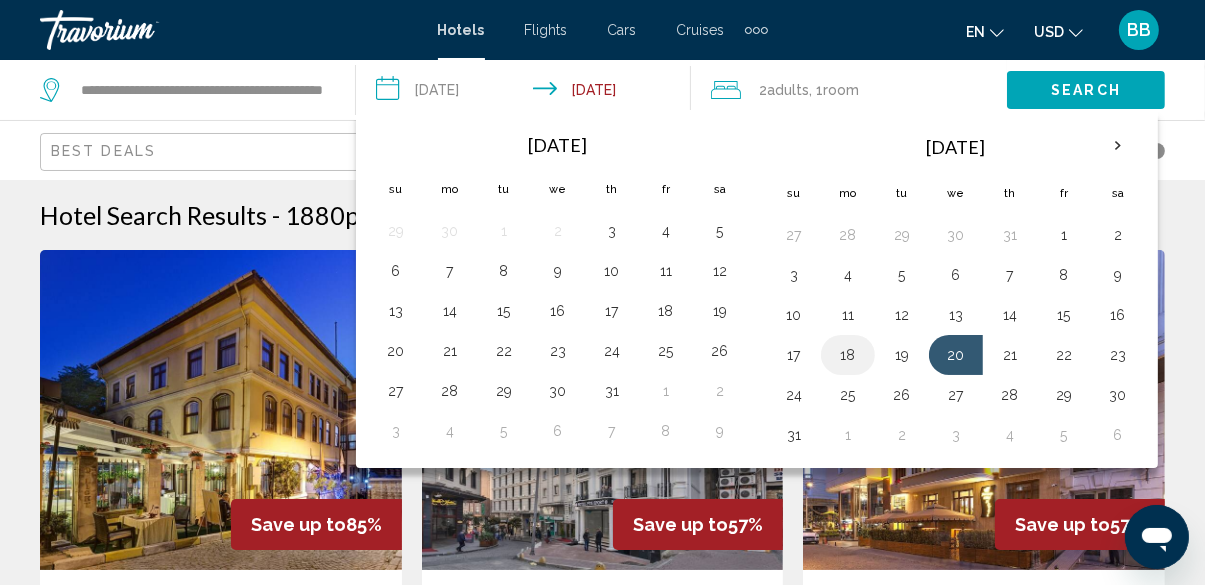 click on "18" at bounding box center (848, 355) 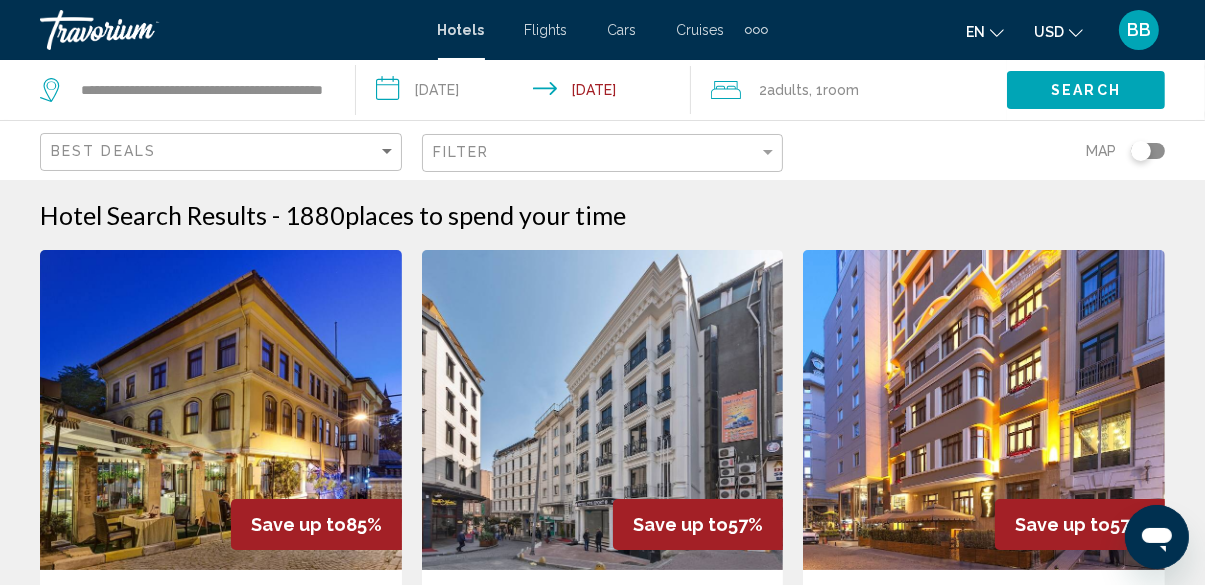 click on "**********" at bounding box center [528, 93] 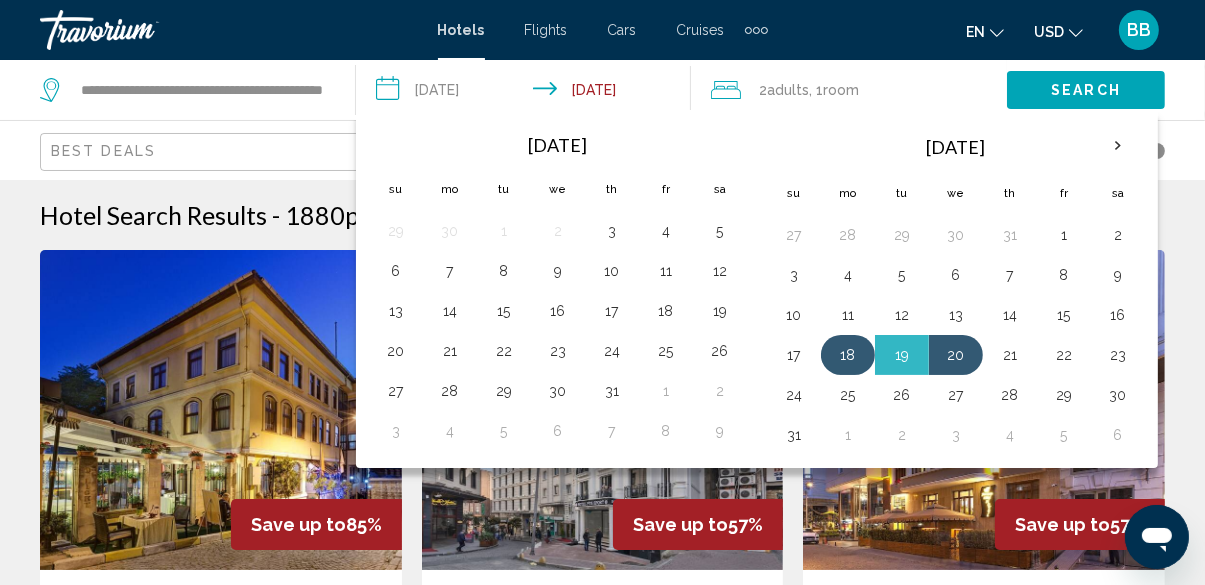 click on "18" at bounding box center (848, 355) 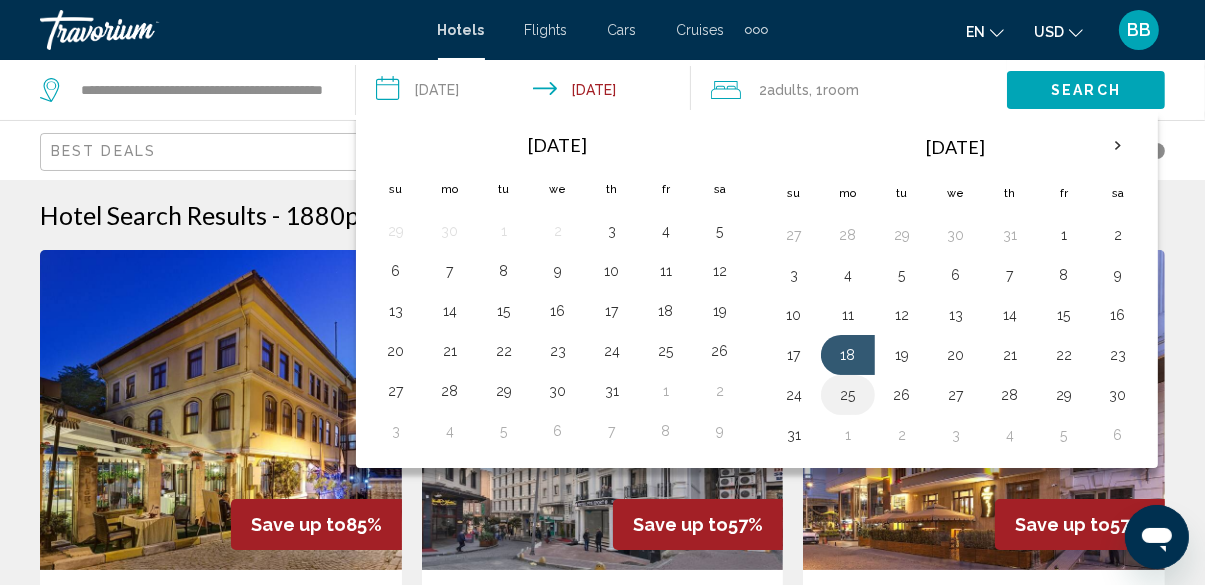 click on "25" at bounding box center [848, 395] 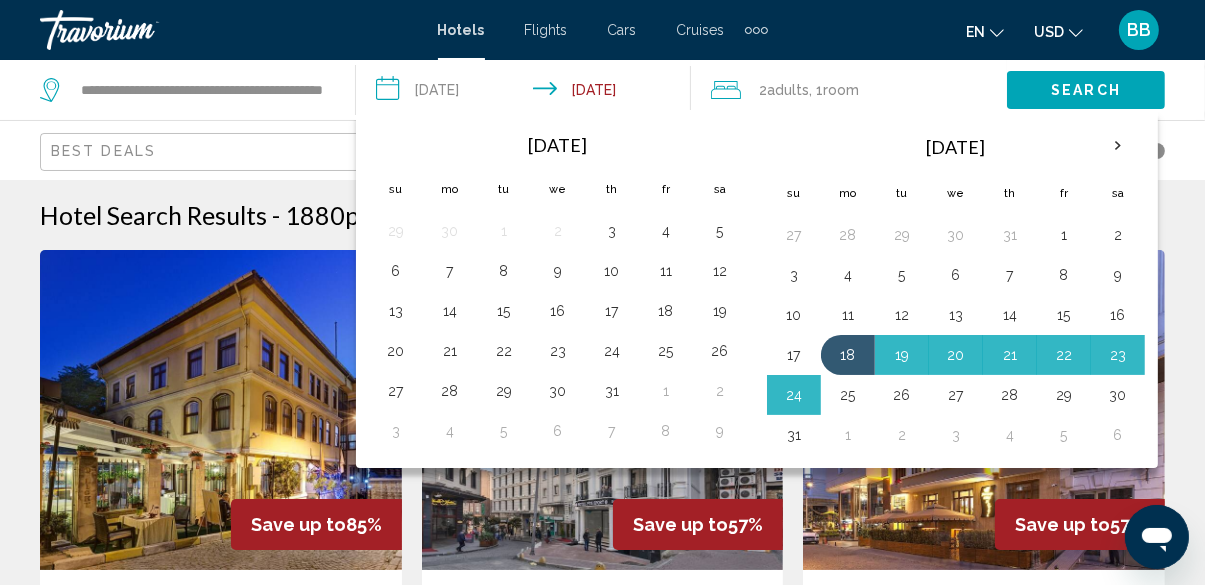 click on "Search" 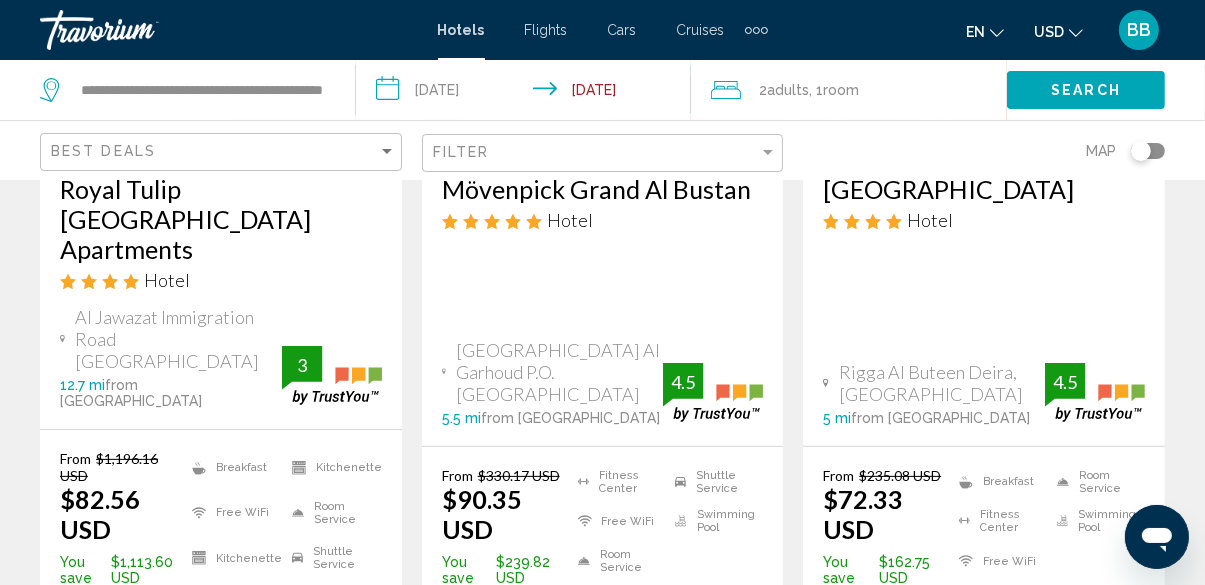 scroll, scrollTop: 0, scrollLeft: 0, axis: both 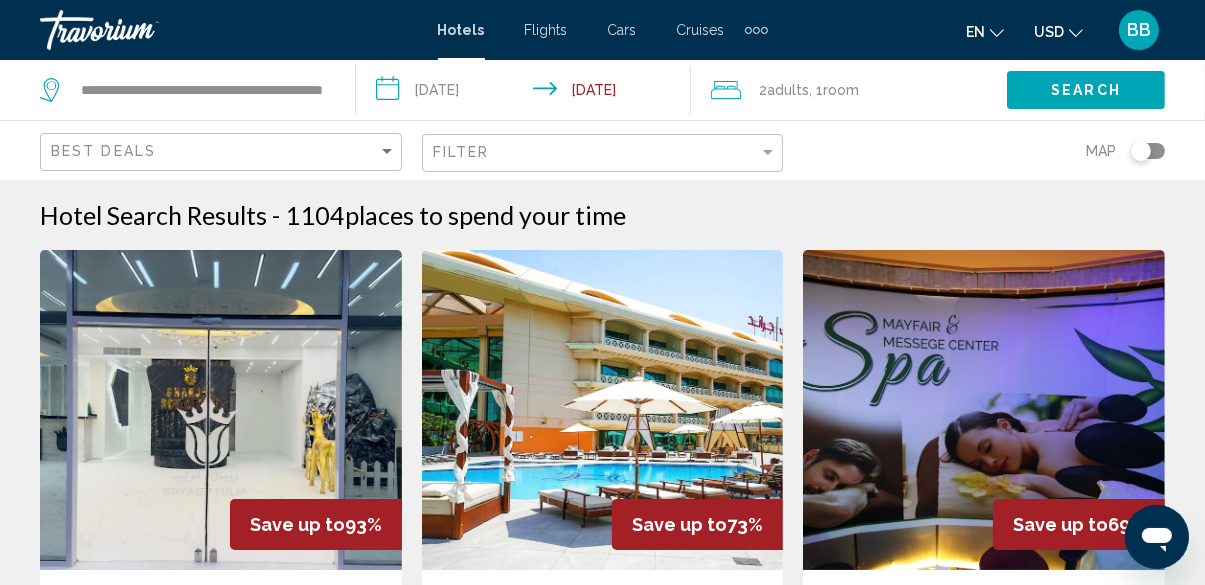 click on "**********" at bounding box center (528, 93) 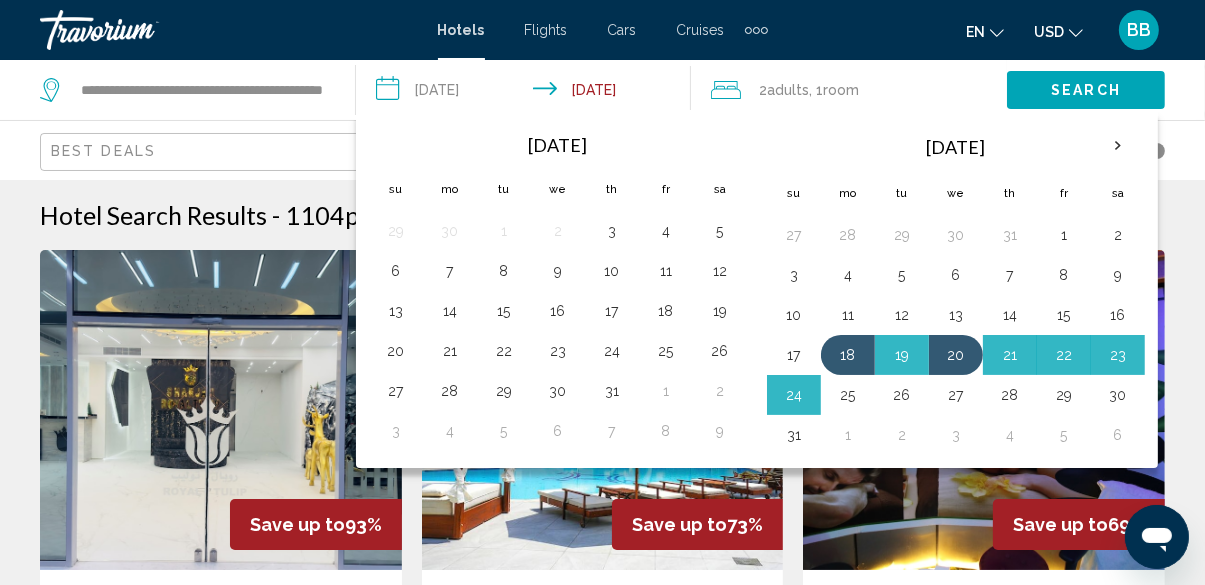 click at bounding box center [221, 410] 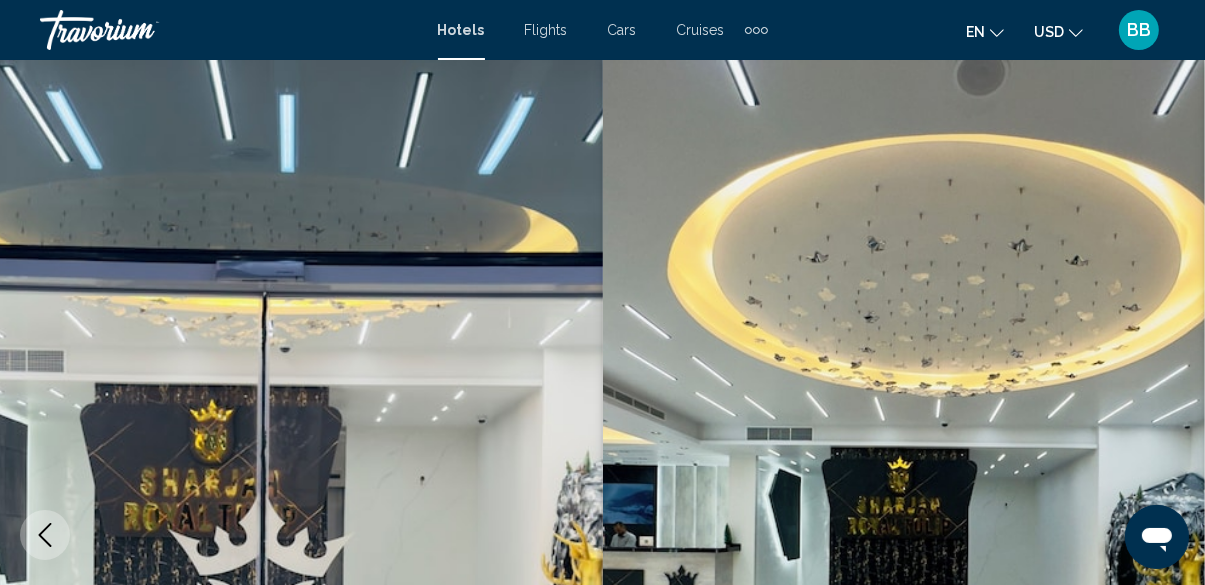 scroll, scrollTop: 242, scrollLeft: 0, axis: vertical 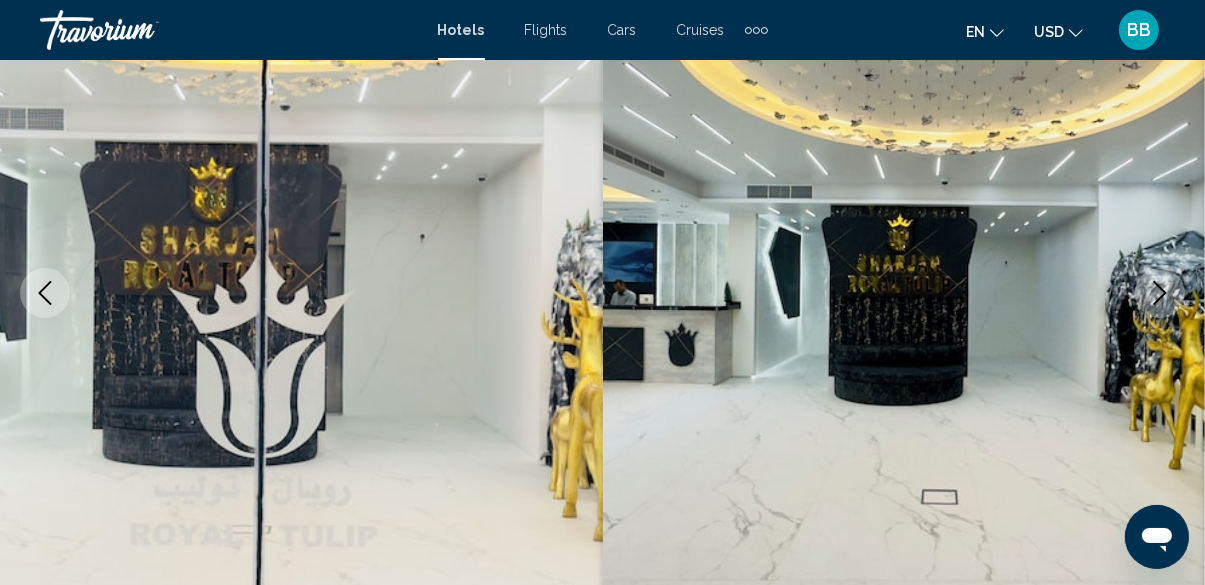 click at bounding box center (904, 293) 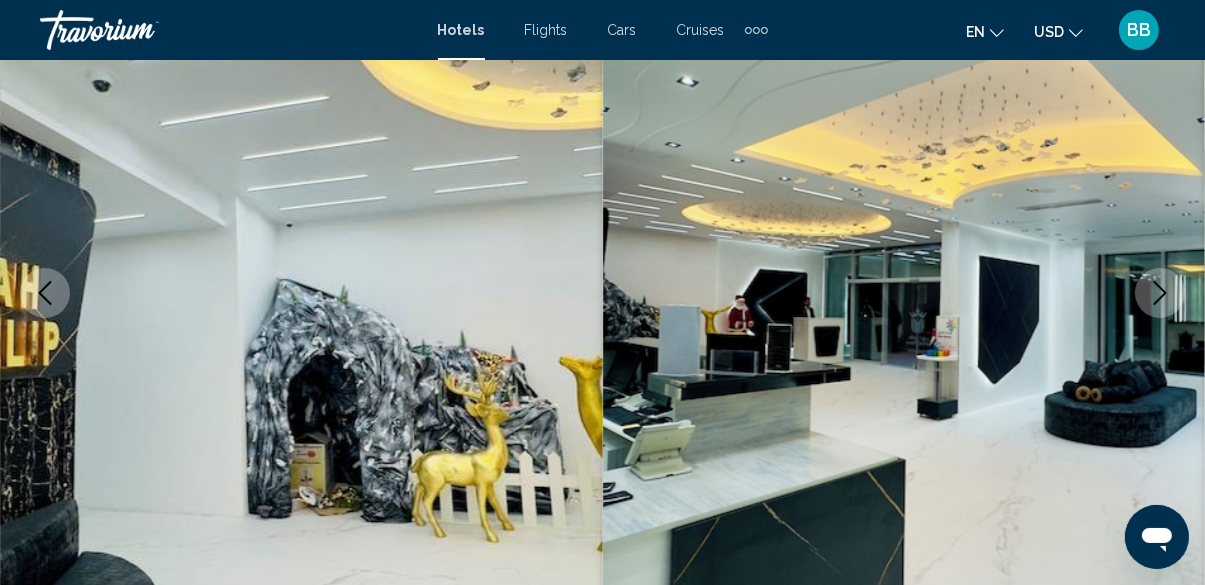 click at bounding box center (1160, 293) 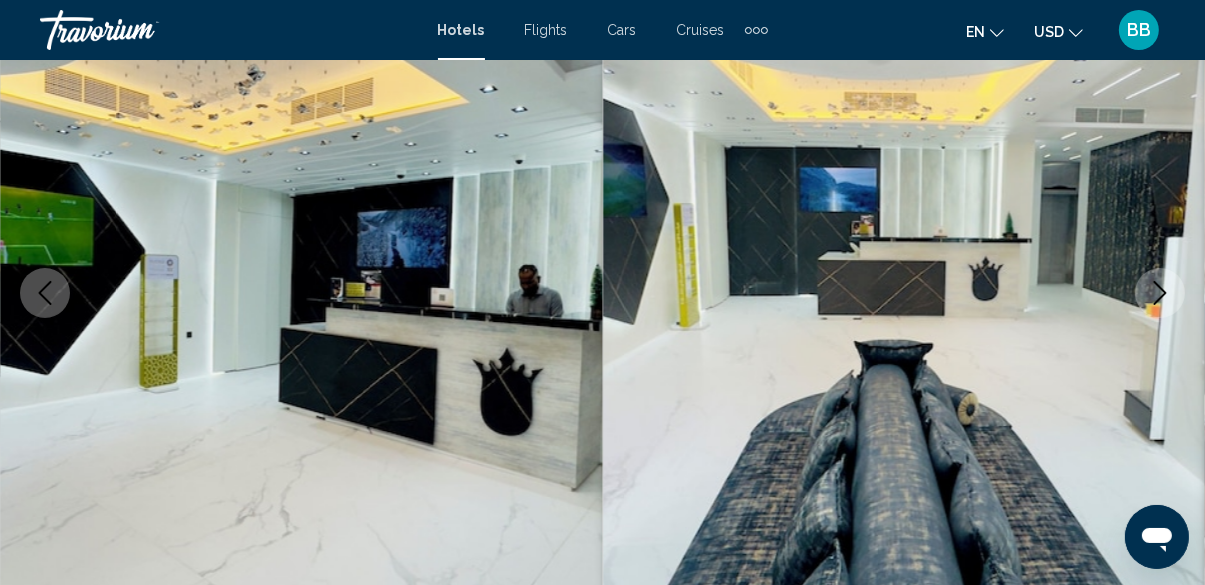 click 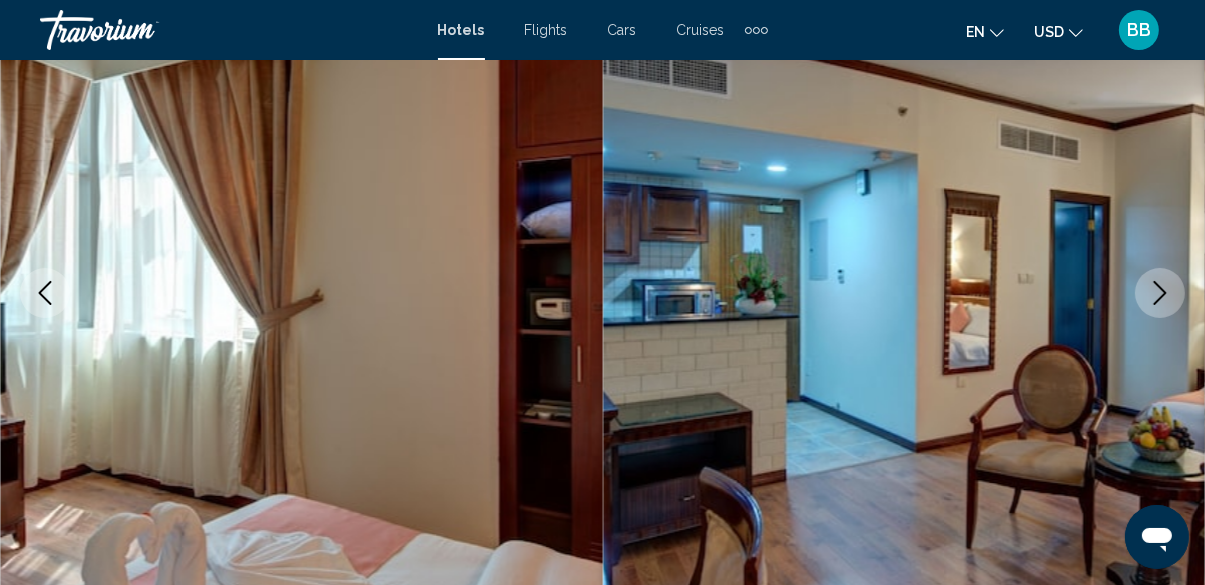 click 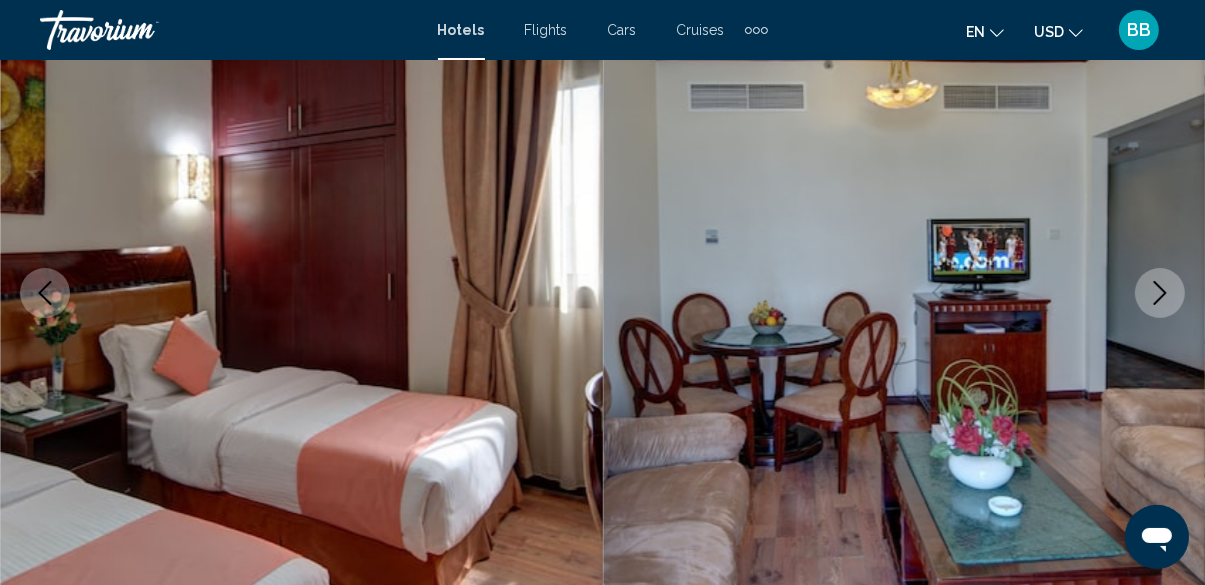 click at bounding box center [1160, 293] 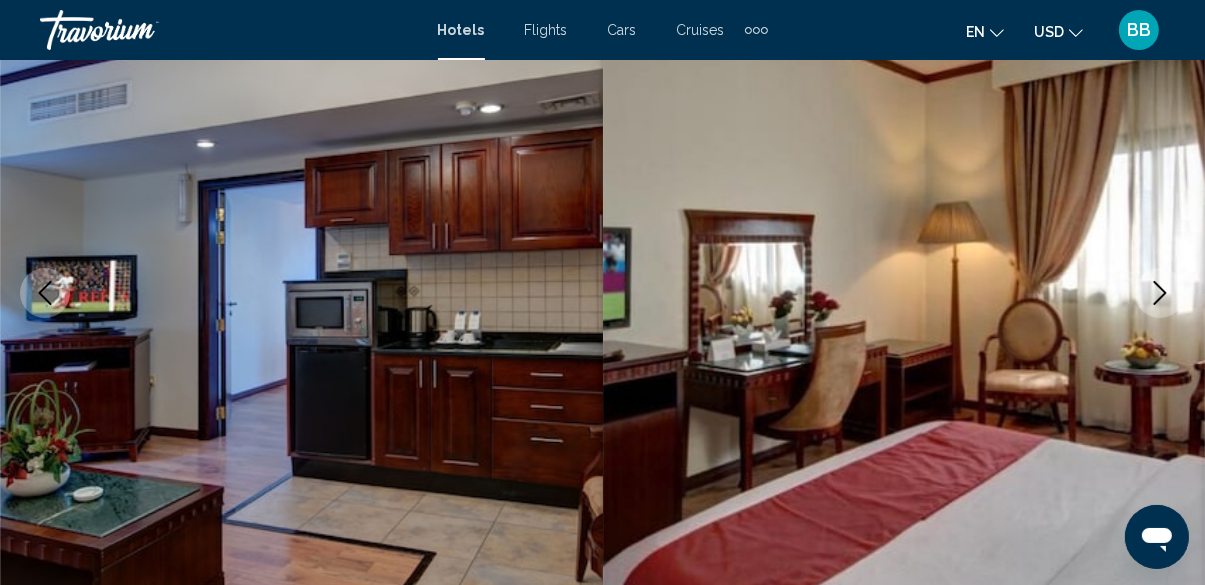 click at bounding box center [1160, 293] 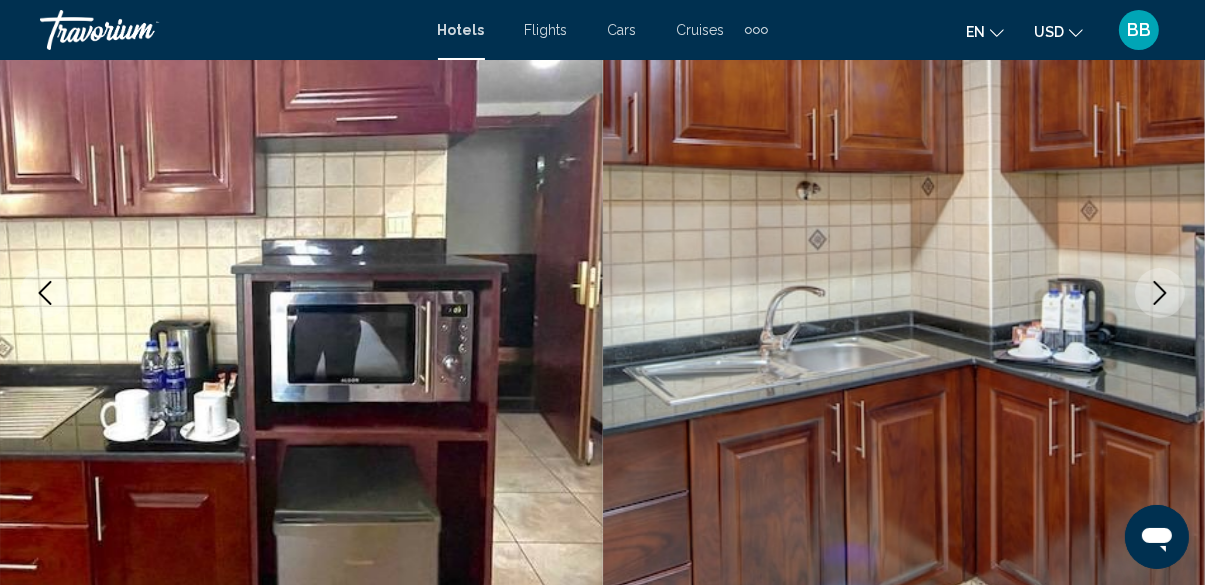 click at bounding box center [1160, 293] 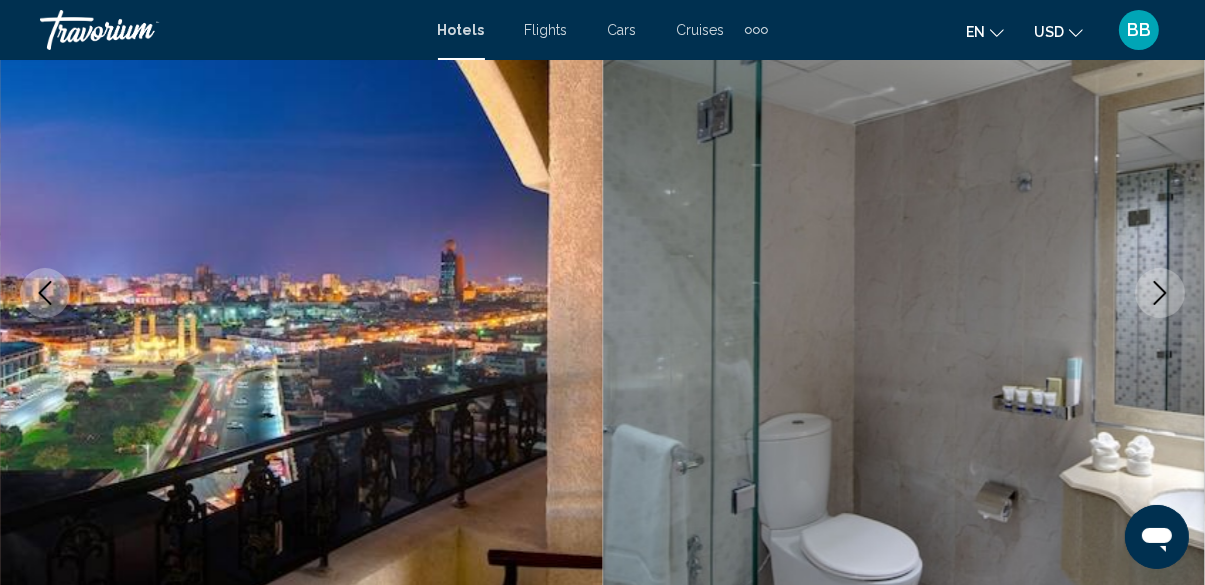click at bounding box center [904, 293] 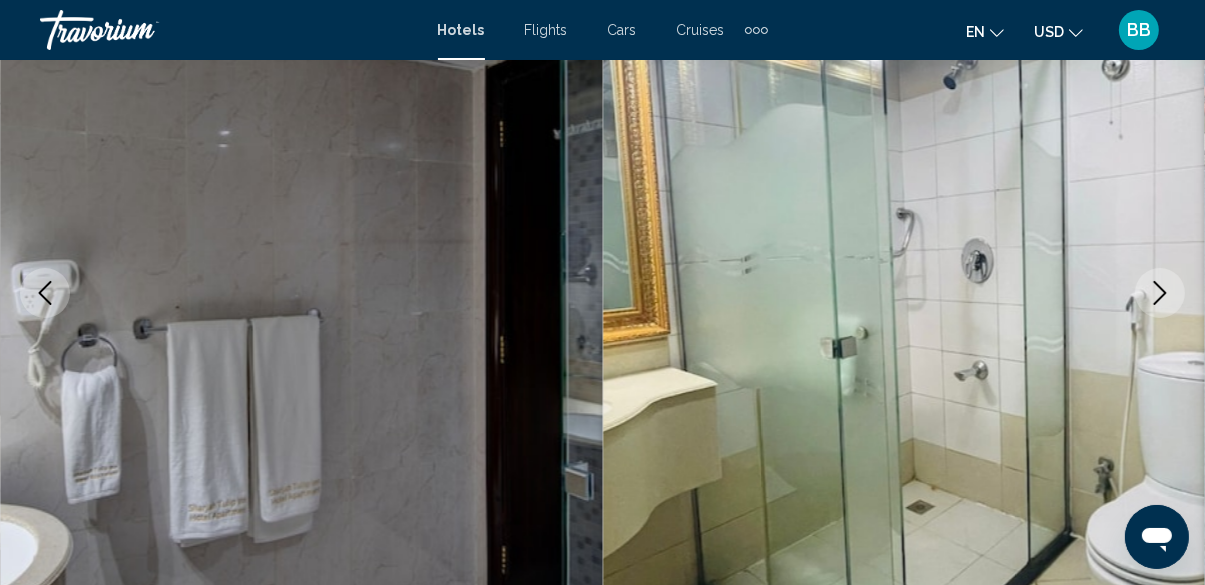 click 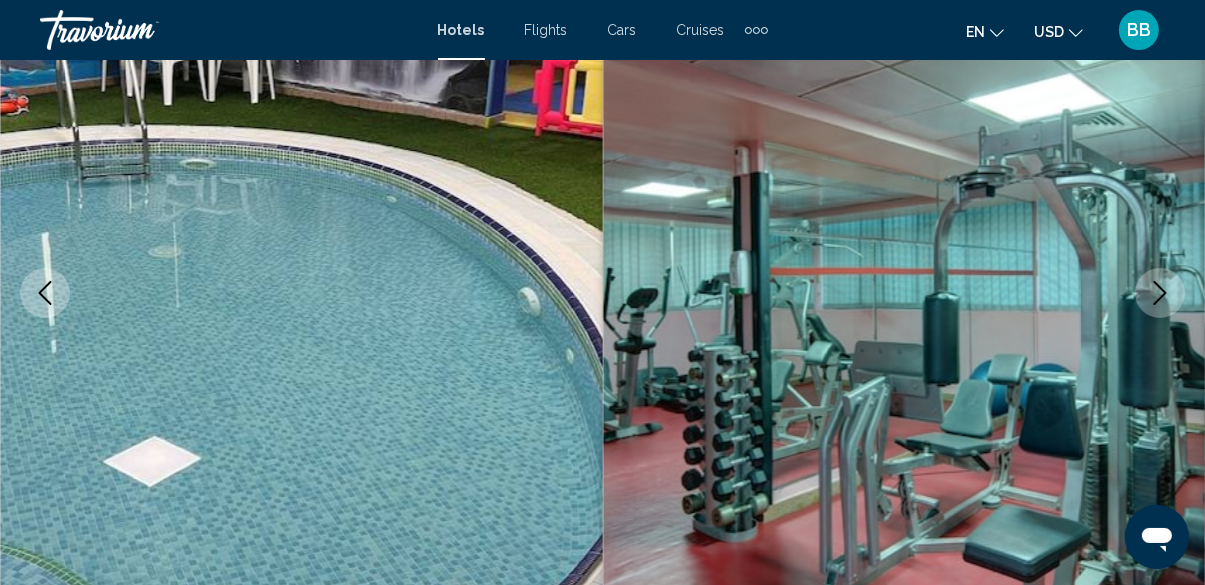 click 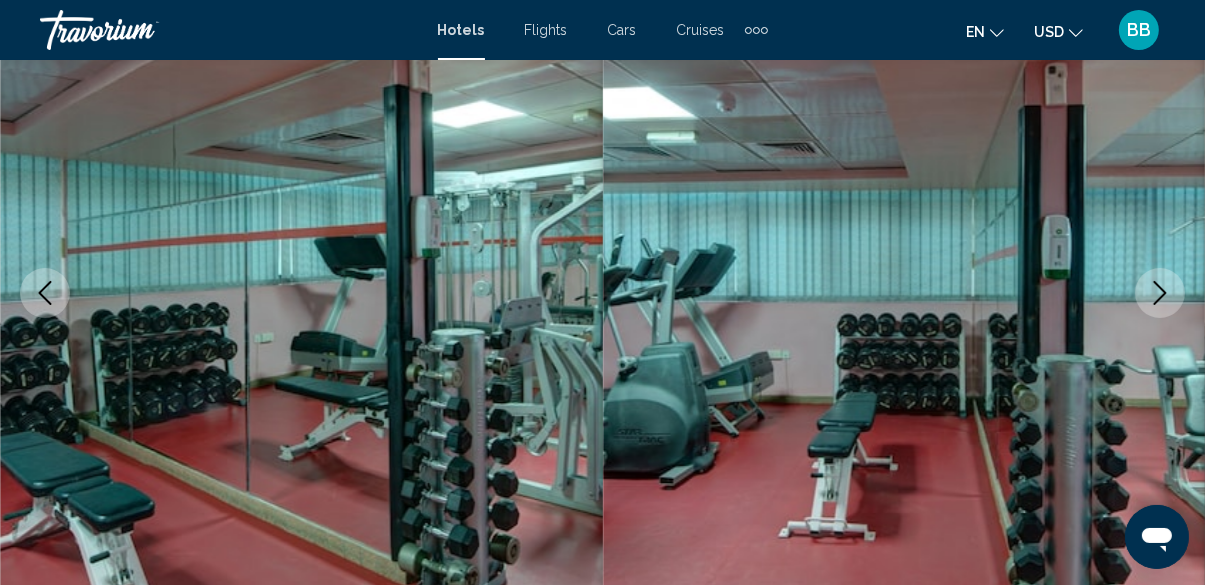 click 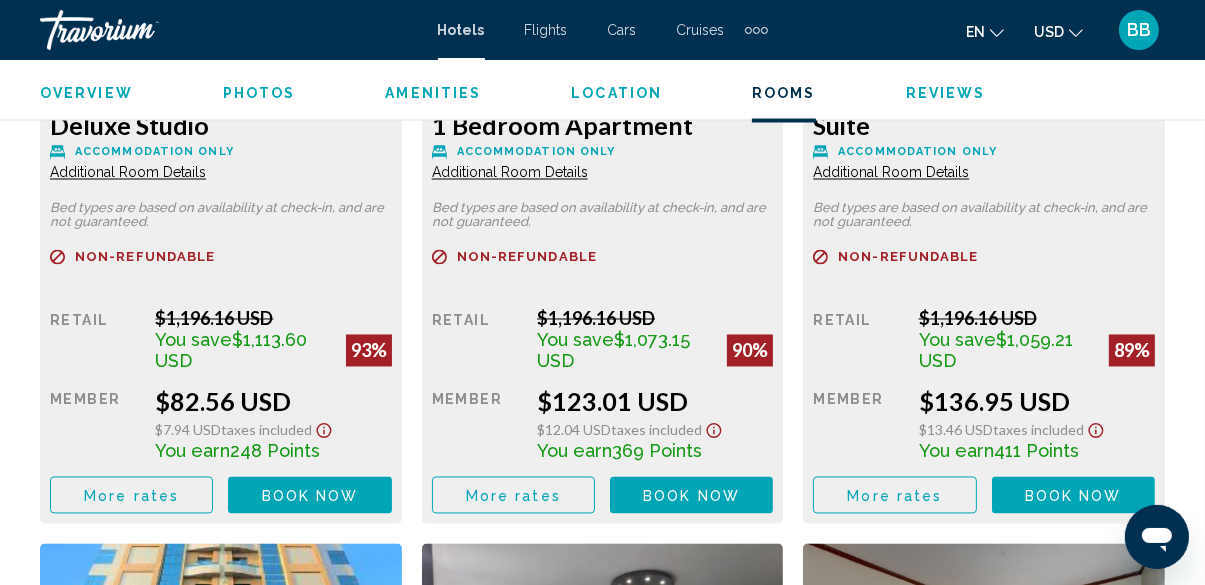 scroll, scrollTop: 3276, scrollLeft: 0, axis: vertical 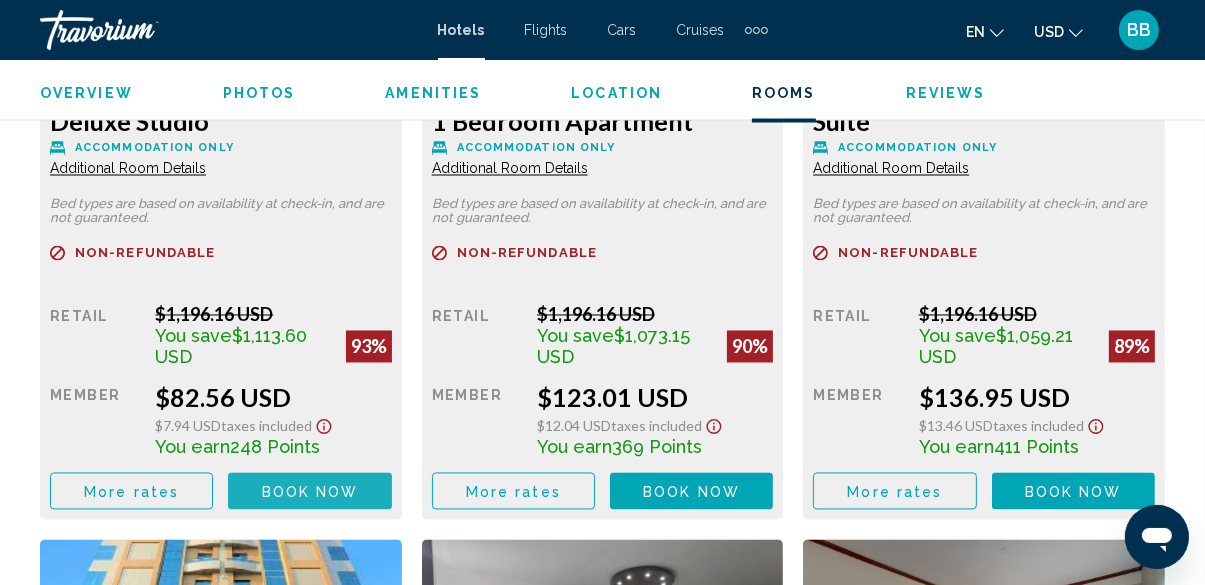 click on "Book now" at bounding box center (310, 492) 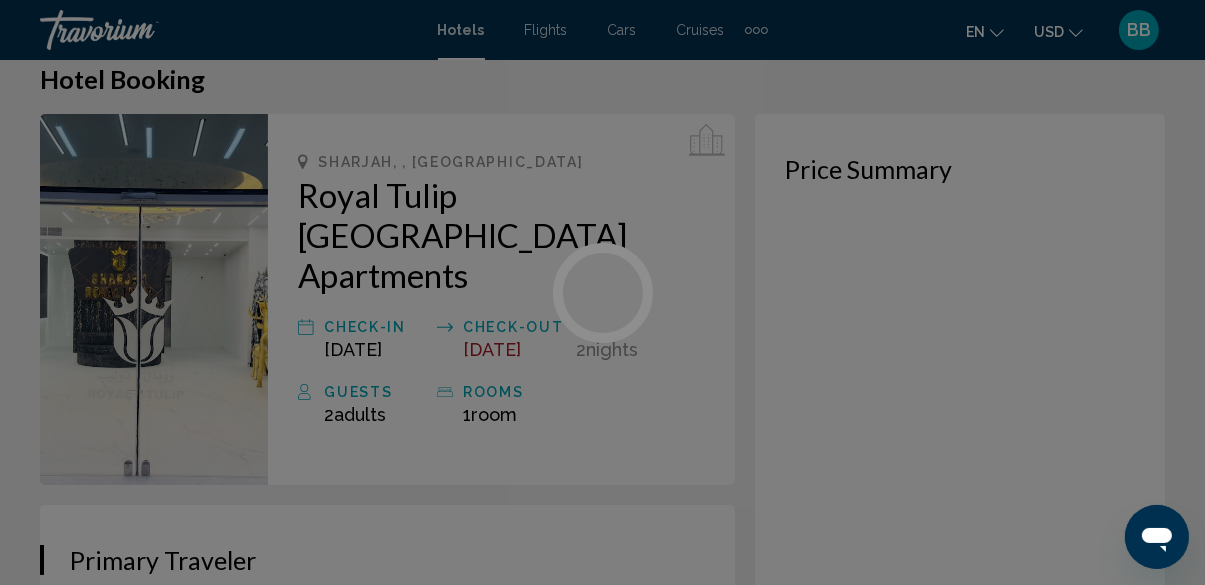 scroll, scrollTop: 39, scrollLeft: 0, axis: vertical 